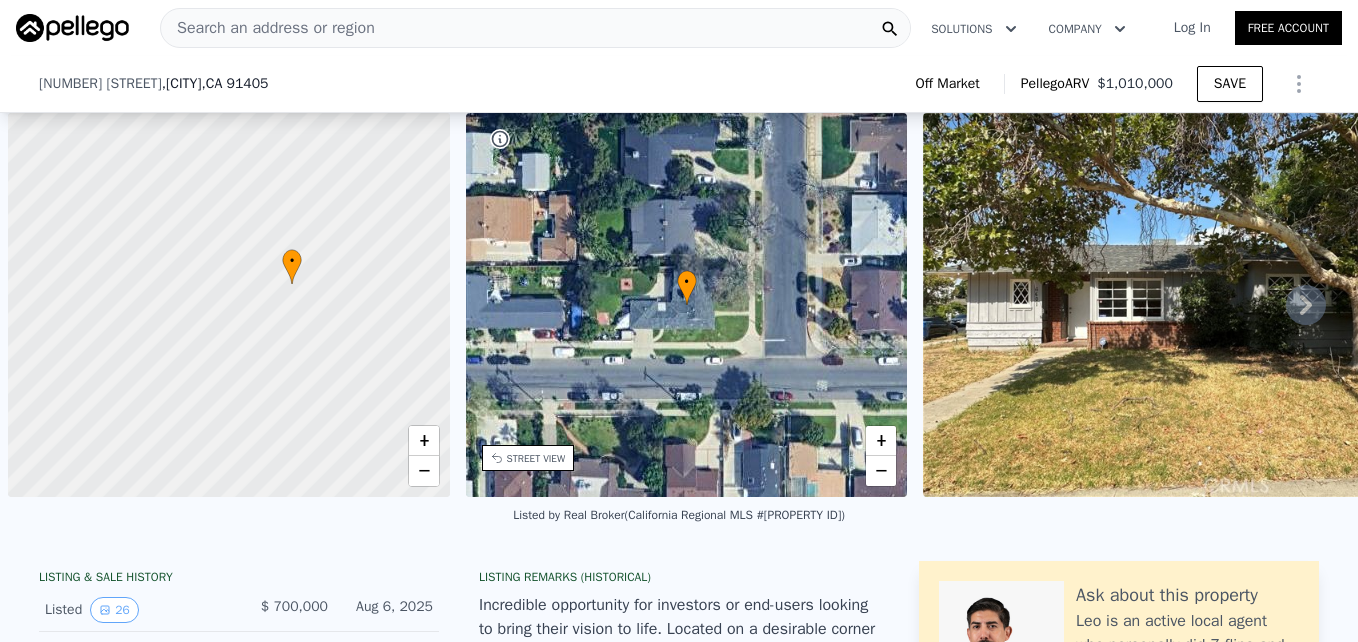 scroll, scrollTop: 0, scrollLeft: 0, axis: both 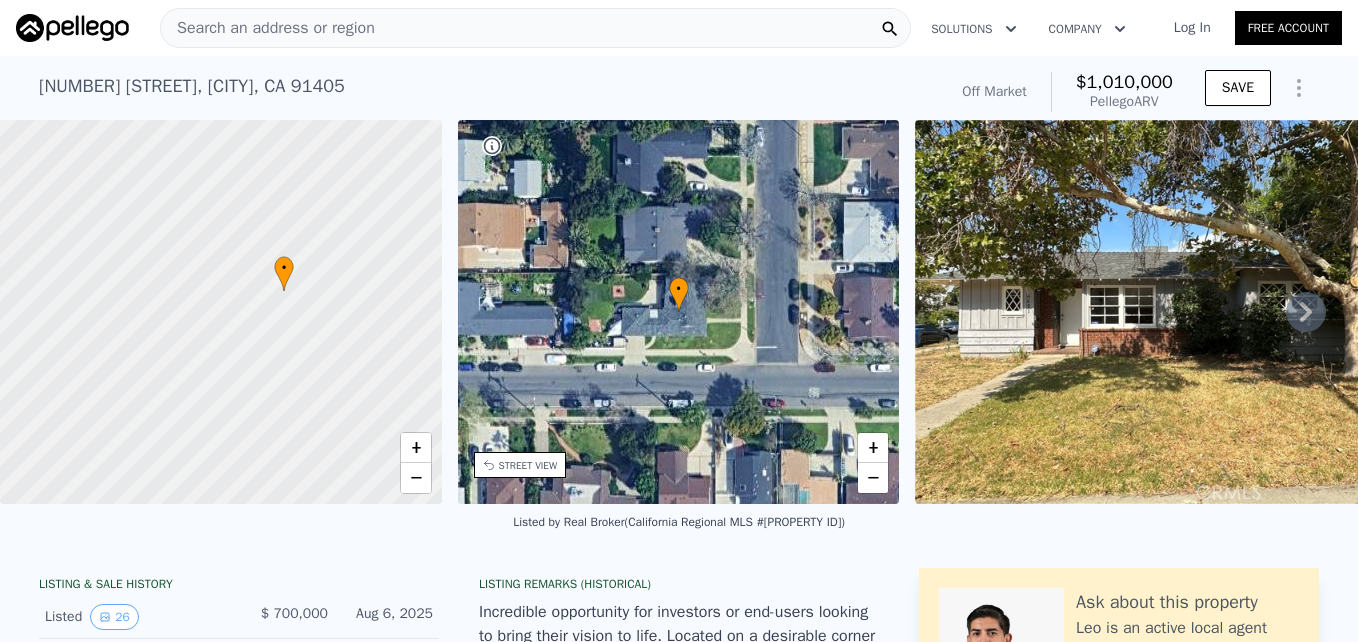 click on "Search an address or region" at bounding box center (268, 28) 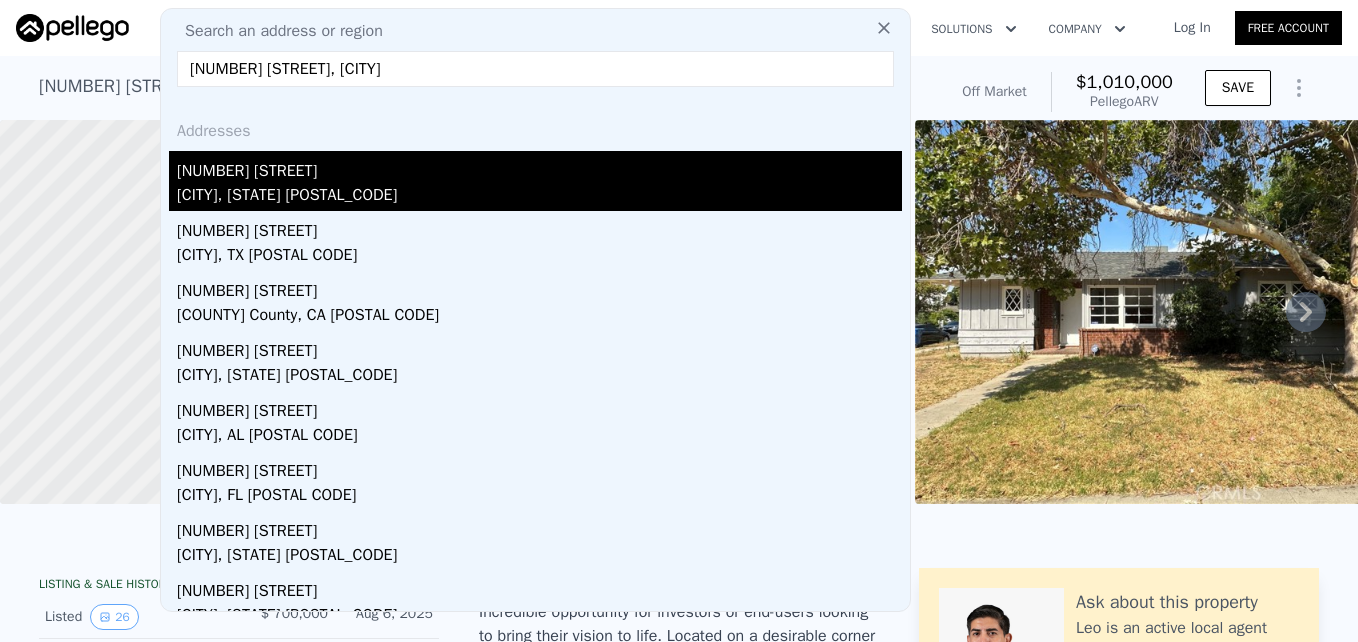 type on "[NUMBER] [STREET], [CITY]" 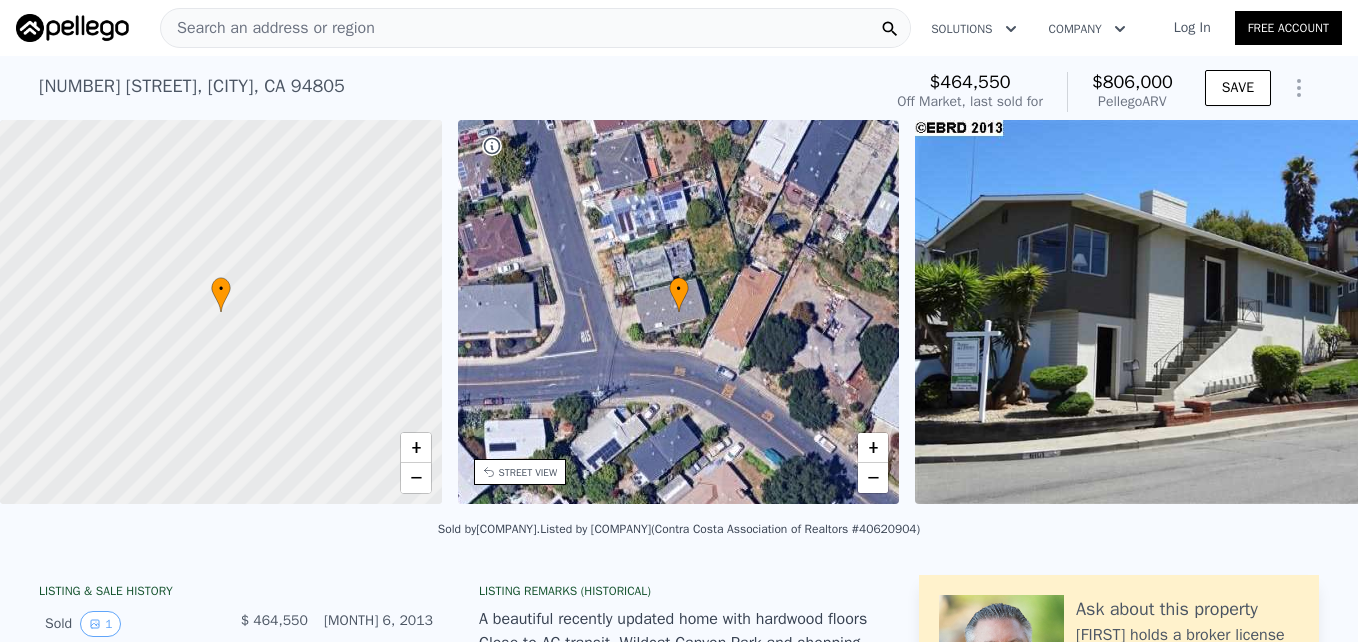 click on "STREET VIEW" at bounding box center (528, 472) 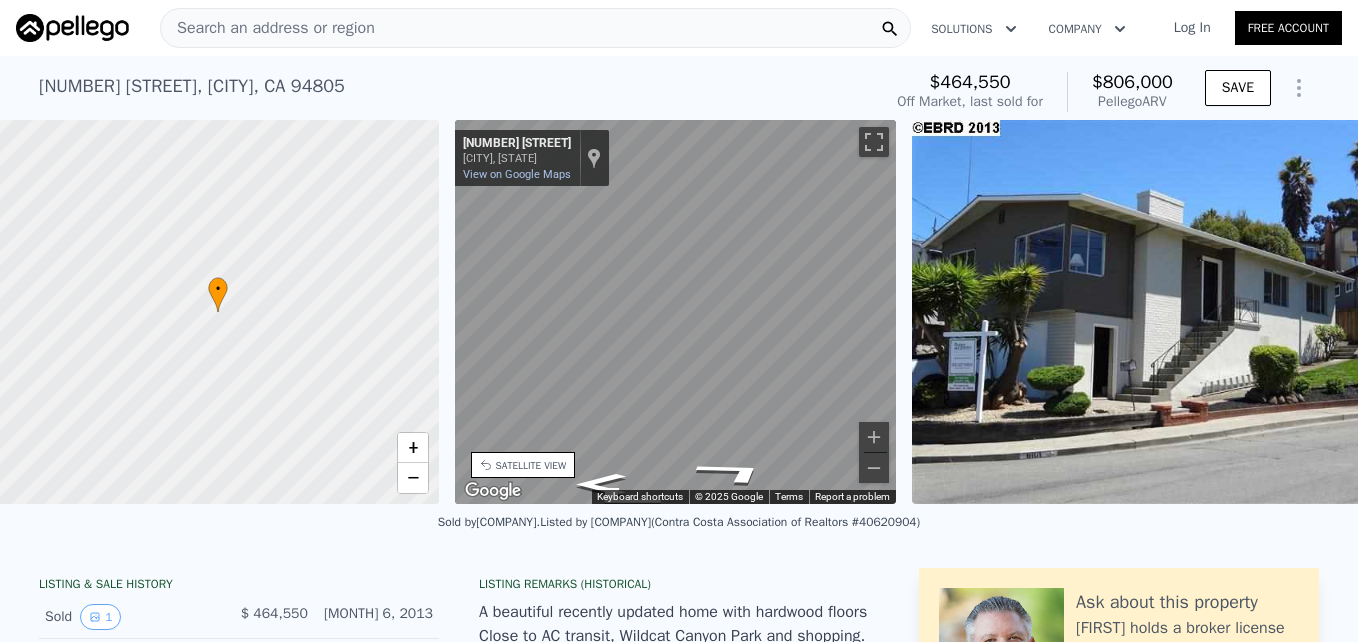 scroll, scrollTop: 0, scrollLeft: 8, axis: horizontal 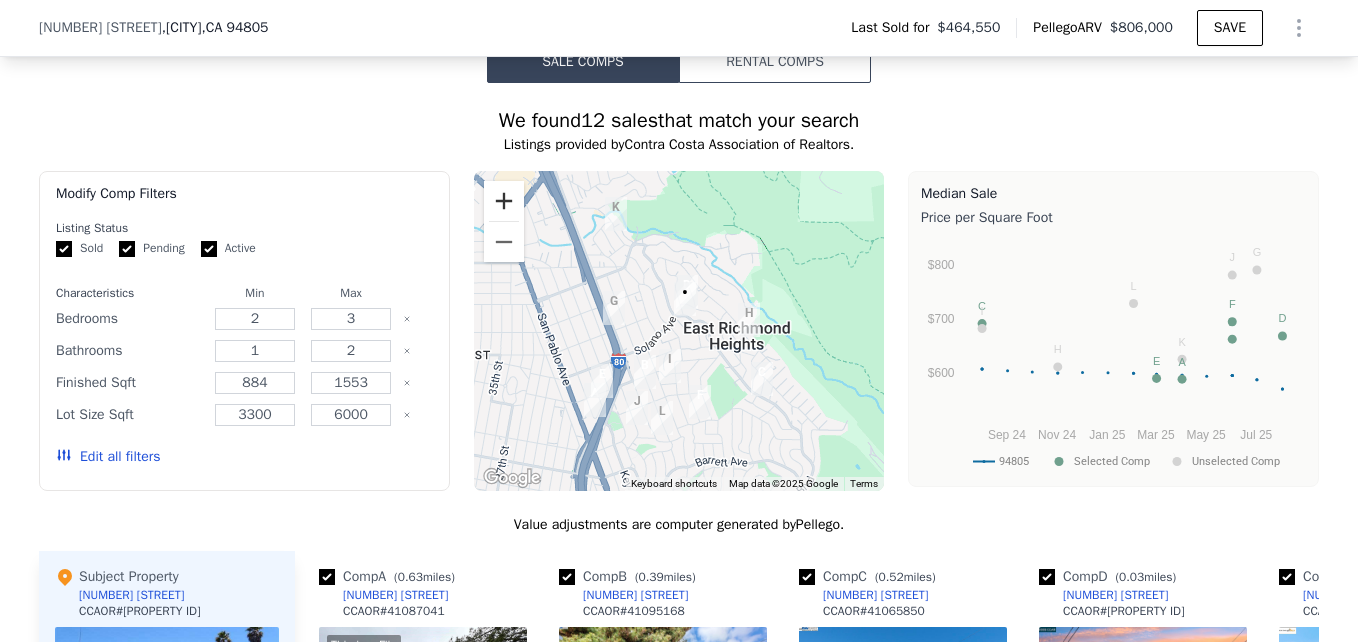 click at bounding box center (504, 201) 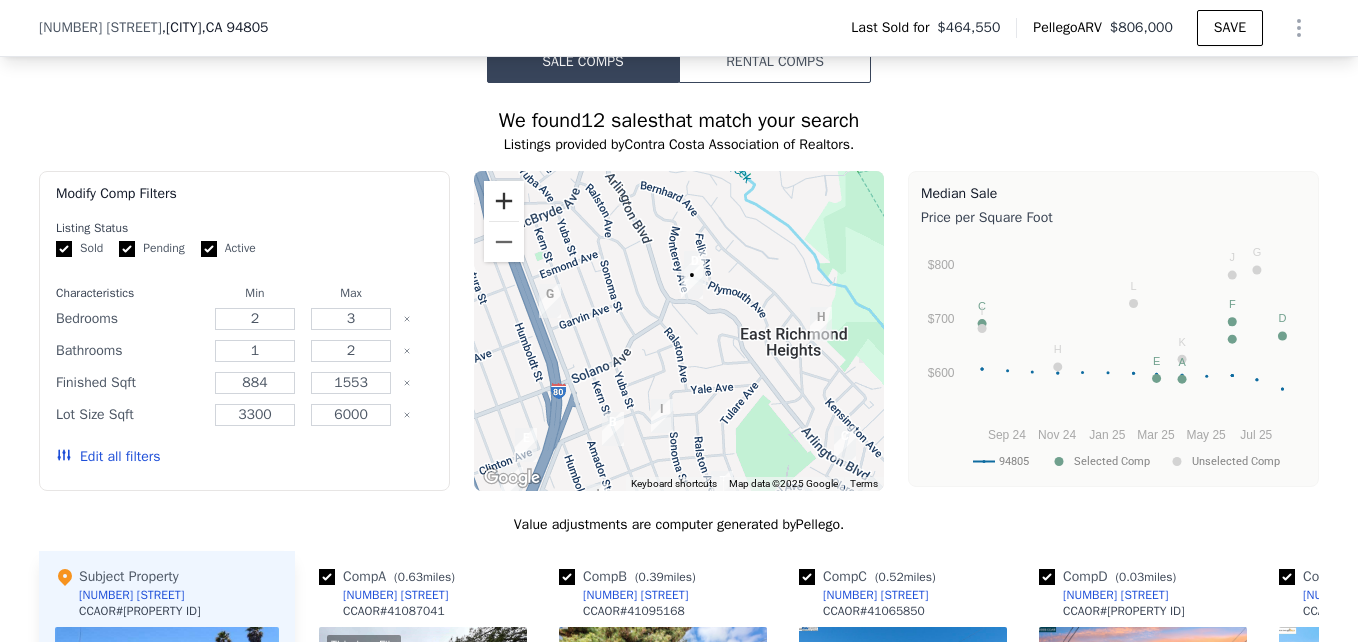 click at bounding box center (504, 201) 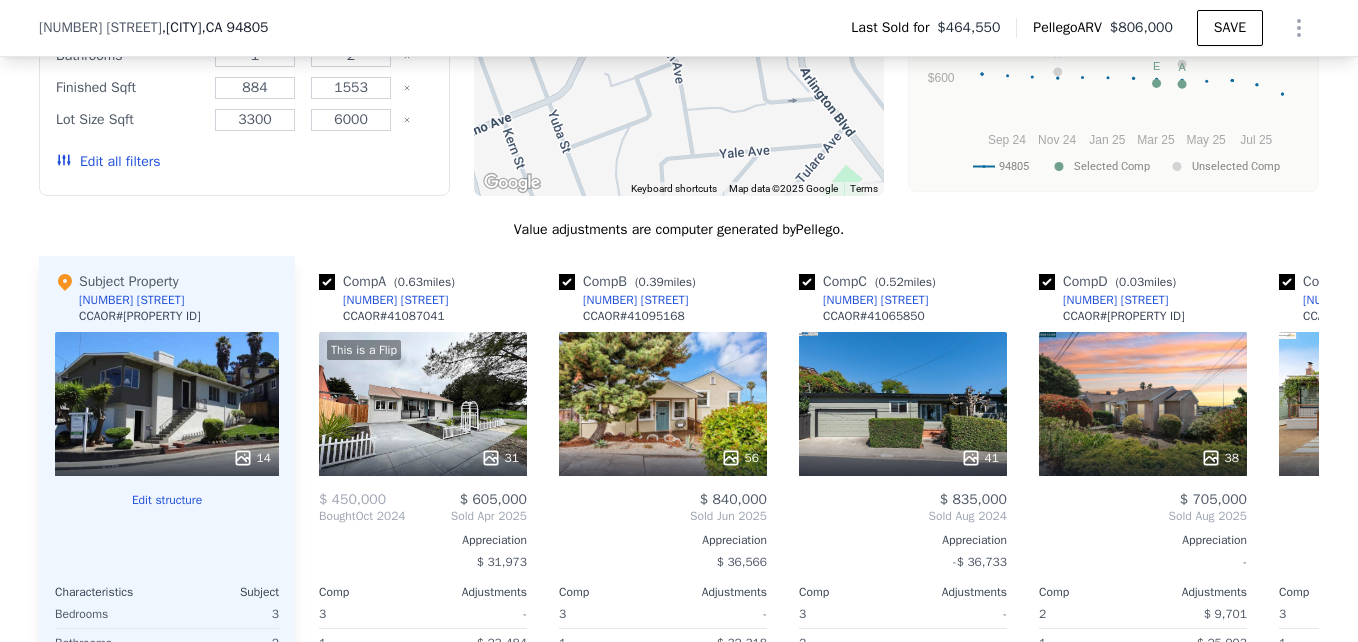 scroll, scrollTop: 1895, scrollLeft: 0, axis: vertical 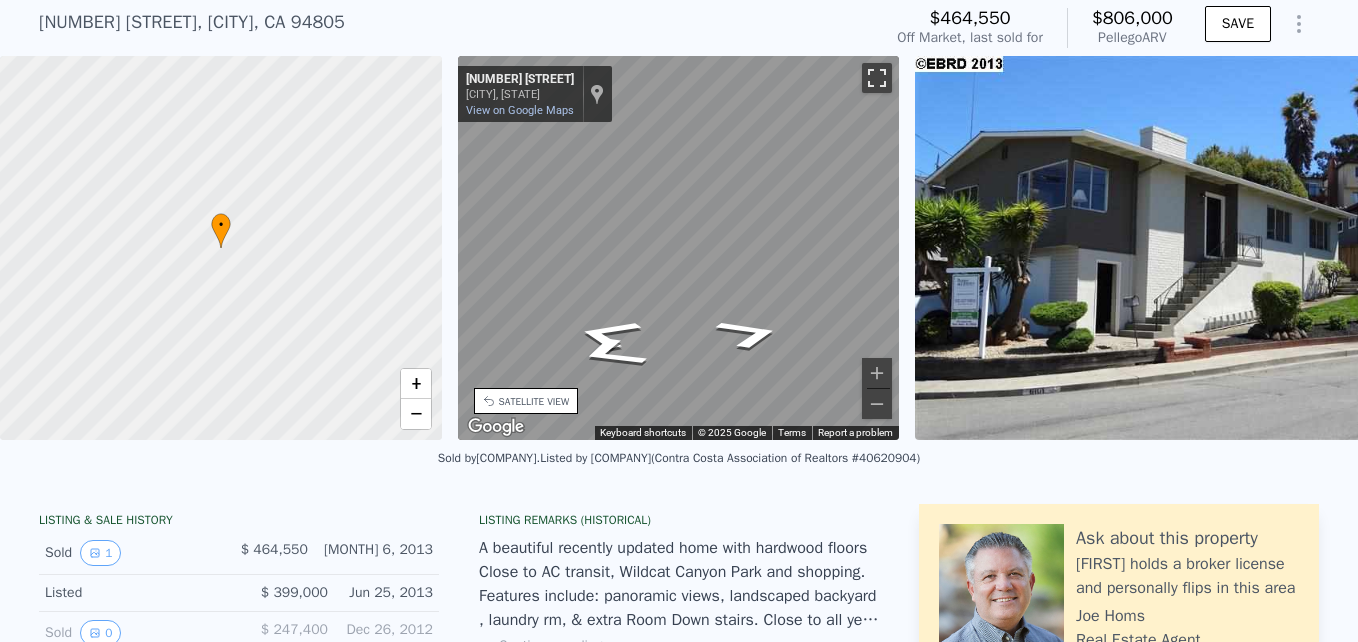 click at bounding box center [877, 78] 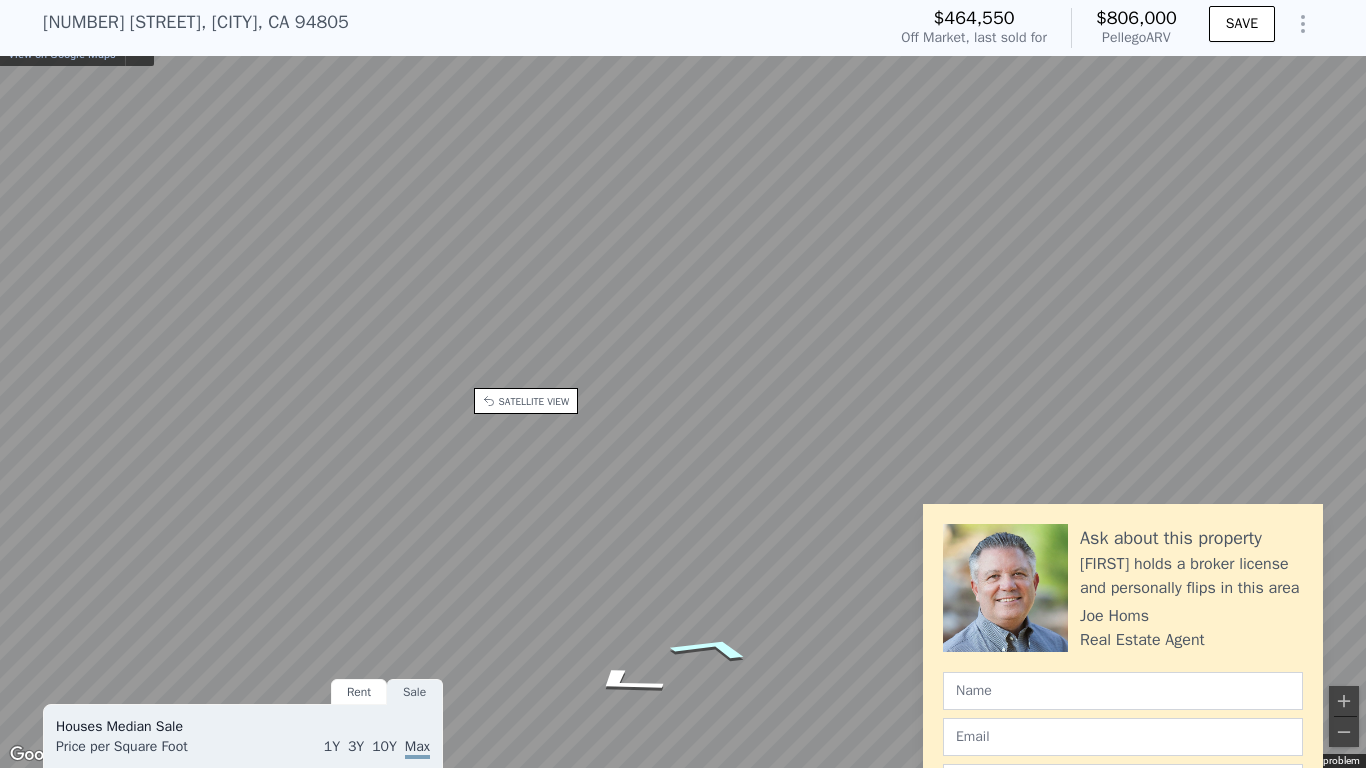 click 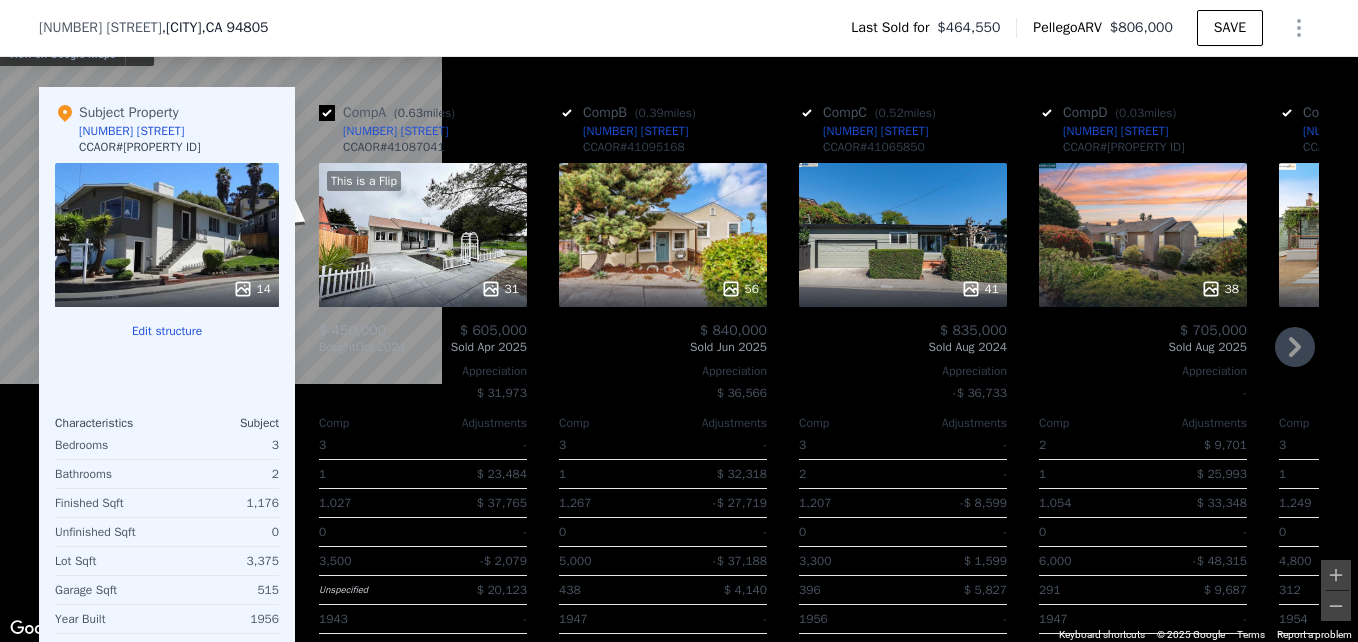 scroll, scrollTop: 2063, scrollLeft: 0, axis: vertical 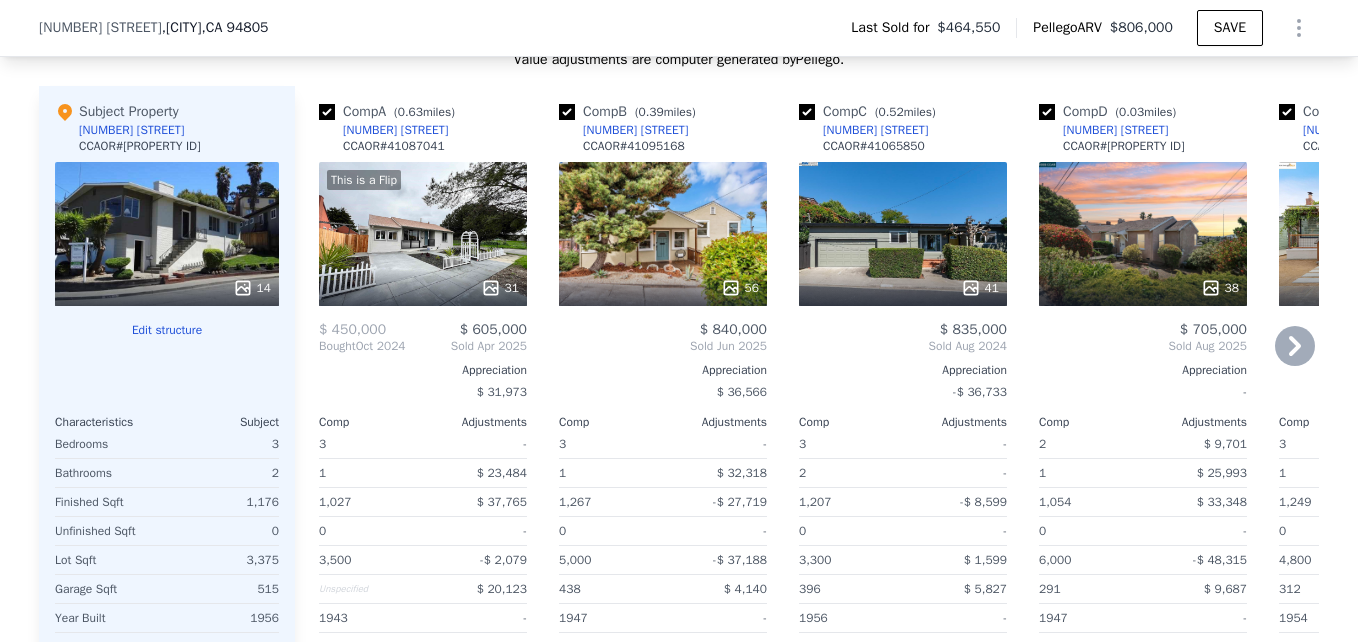 click on "38" at bounding box center [1143, 234] 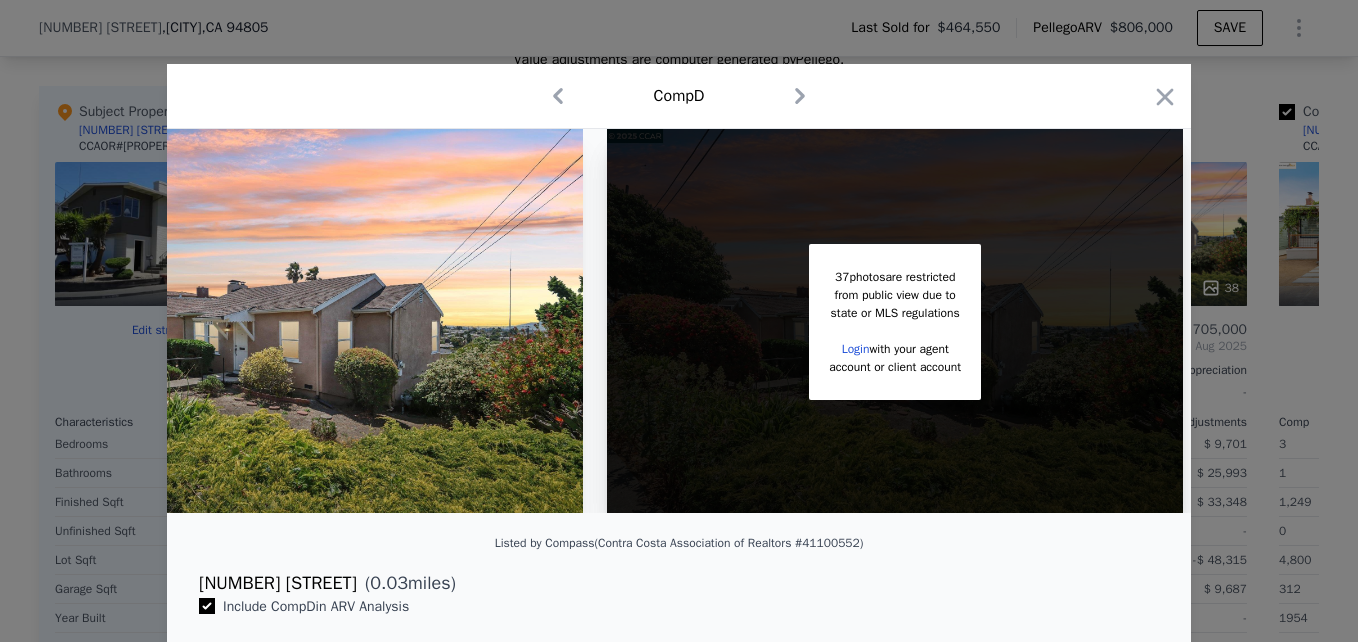 scroll, scrollTop: 0, scrollLeft: 0, axis: both 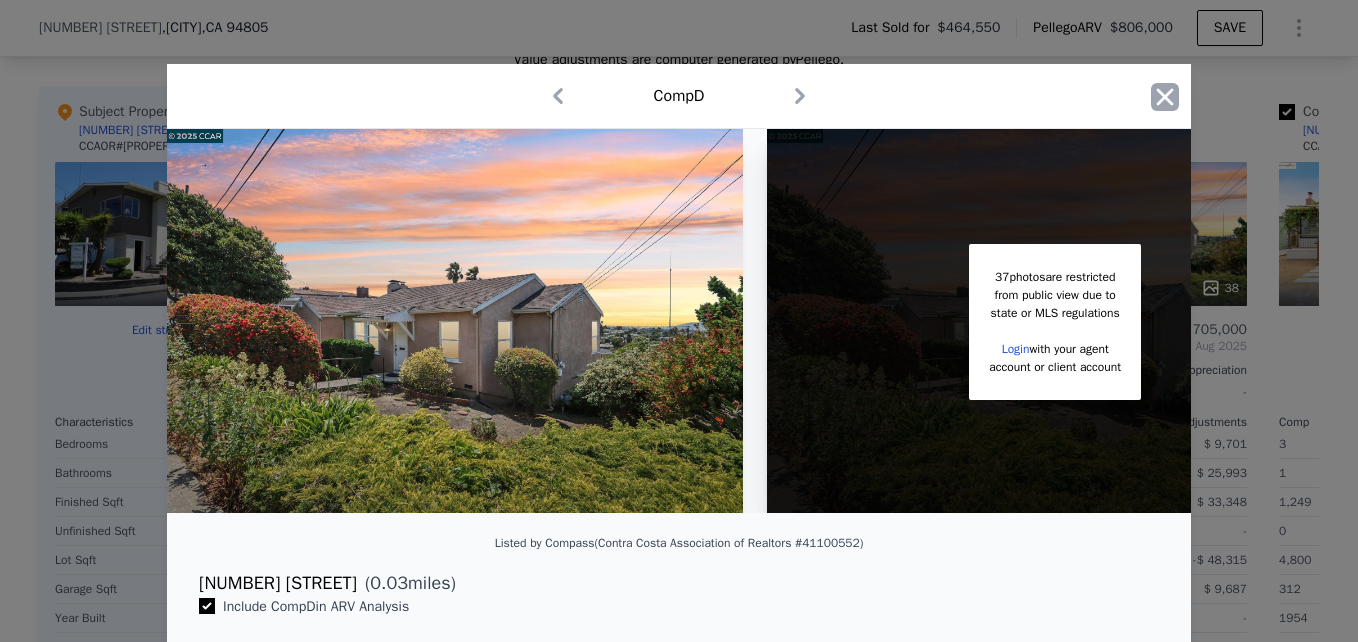 click 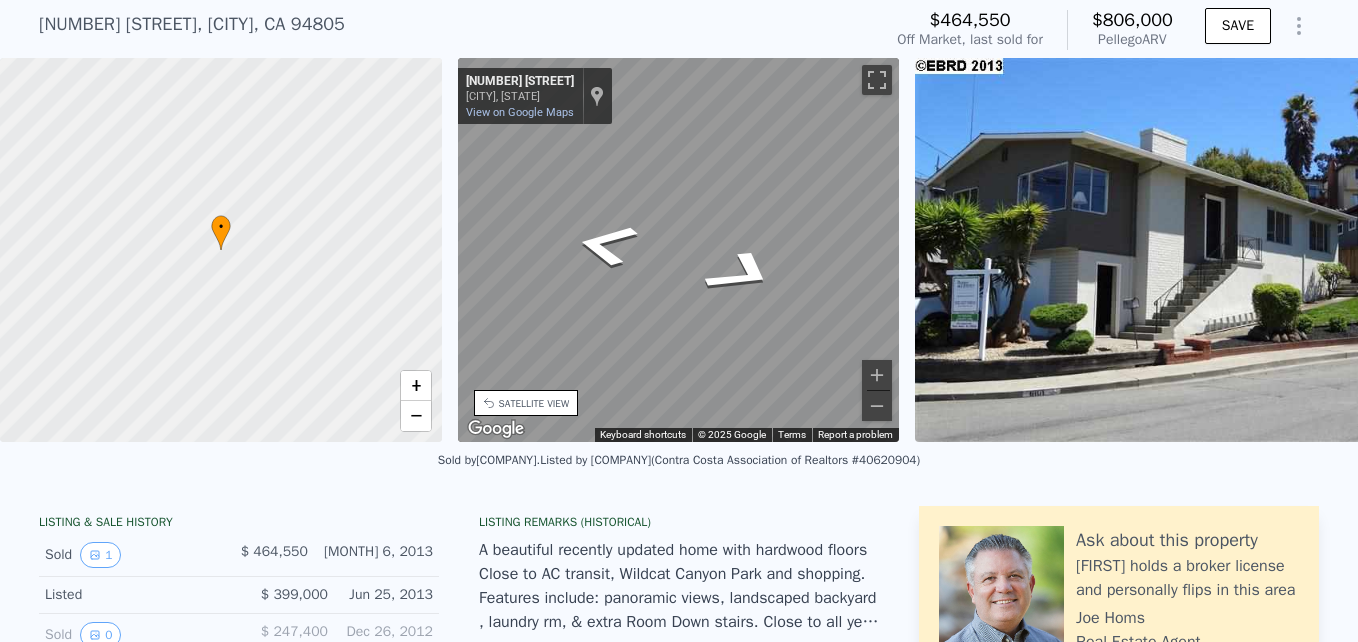 scroll, scrollTop: 0, scrollLeft: 0, axis: both 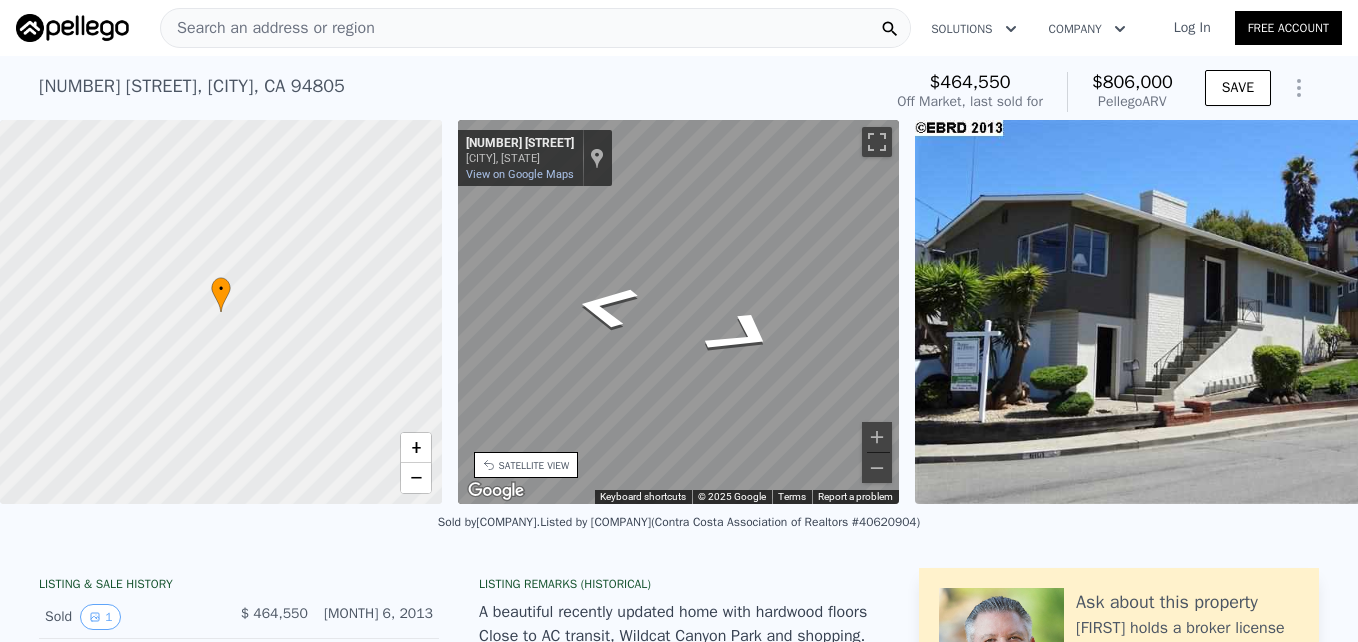 click on "Search an address or region" at bounding box center (535, 28) 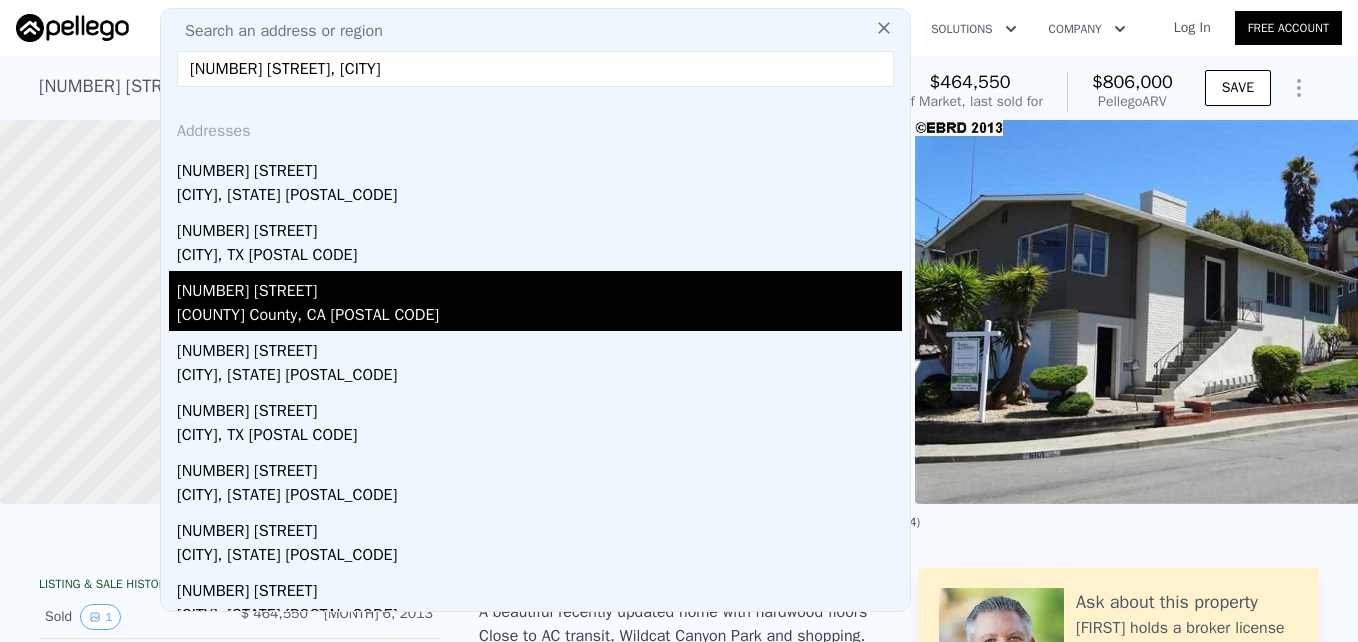 type on "[NUMBER] [STREET], [CITY]" 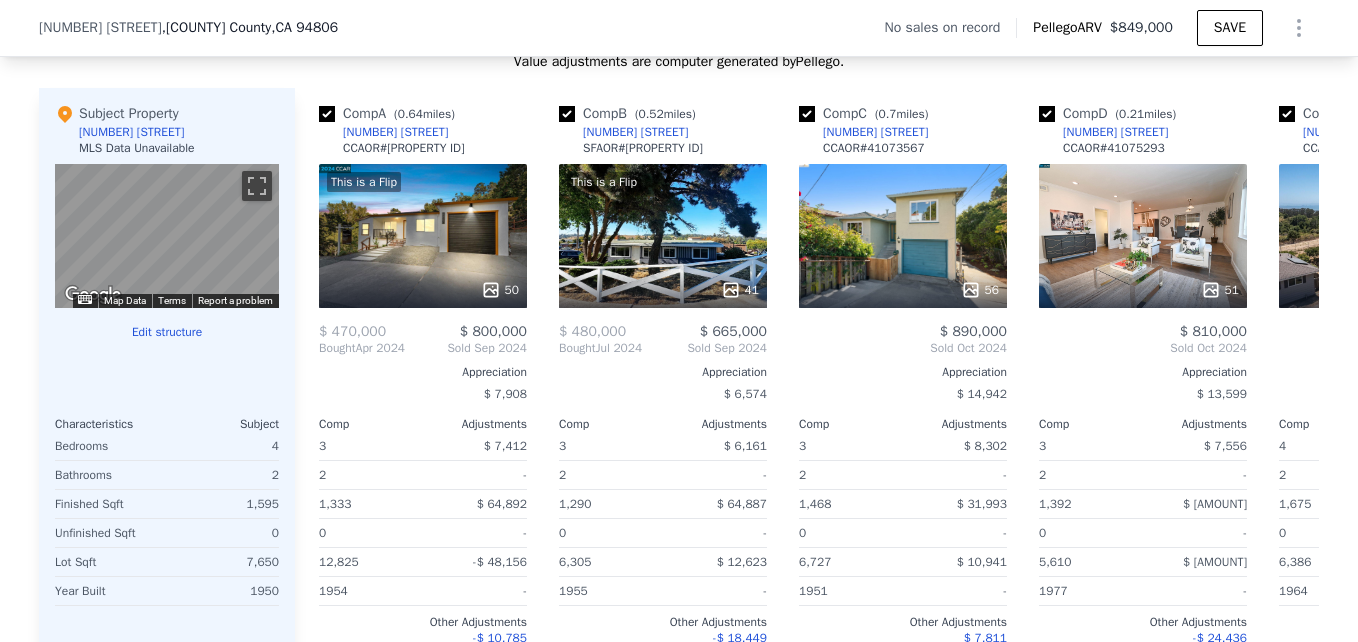 scroll, scrollTop: 1911, scrollLeft: 0, axis: vertical 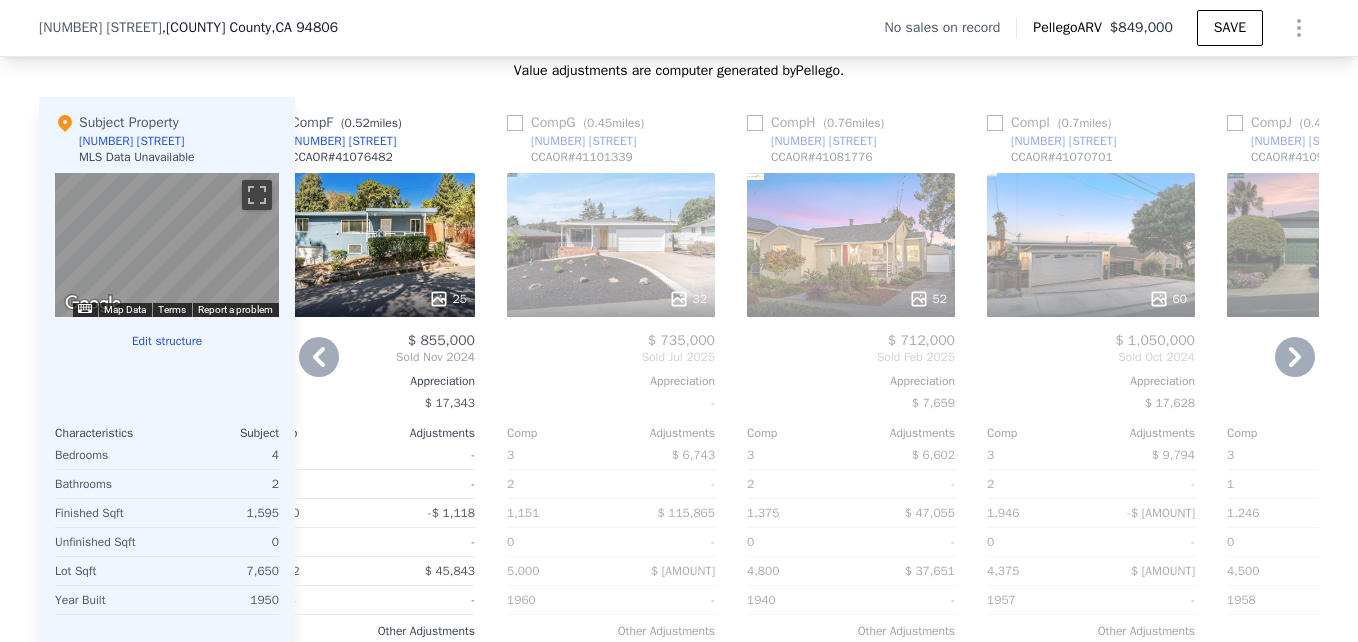 click on "52" at bounding box center (851, 245) 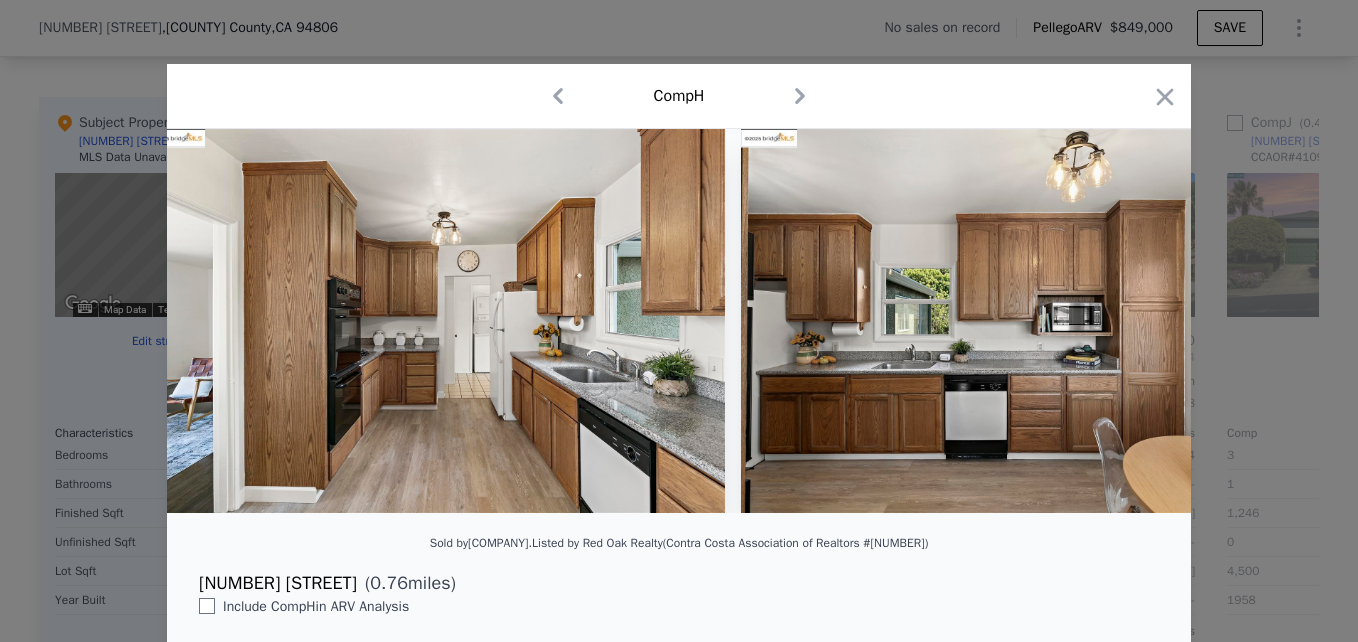 scroll, scrollTop: 0, scrollLeft: 5105, axis: horizontal 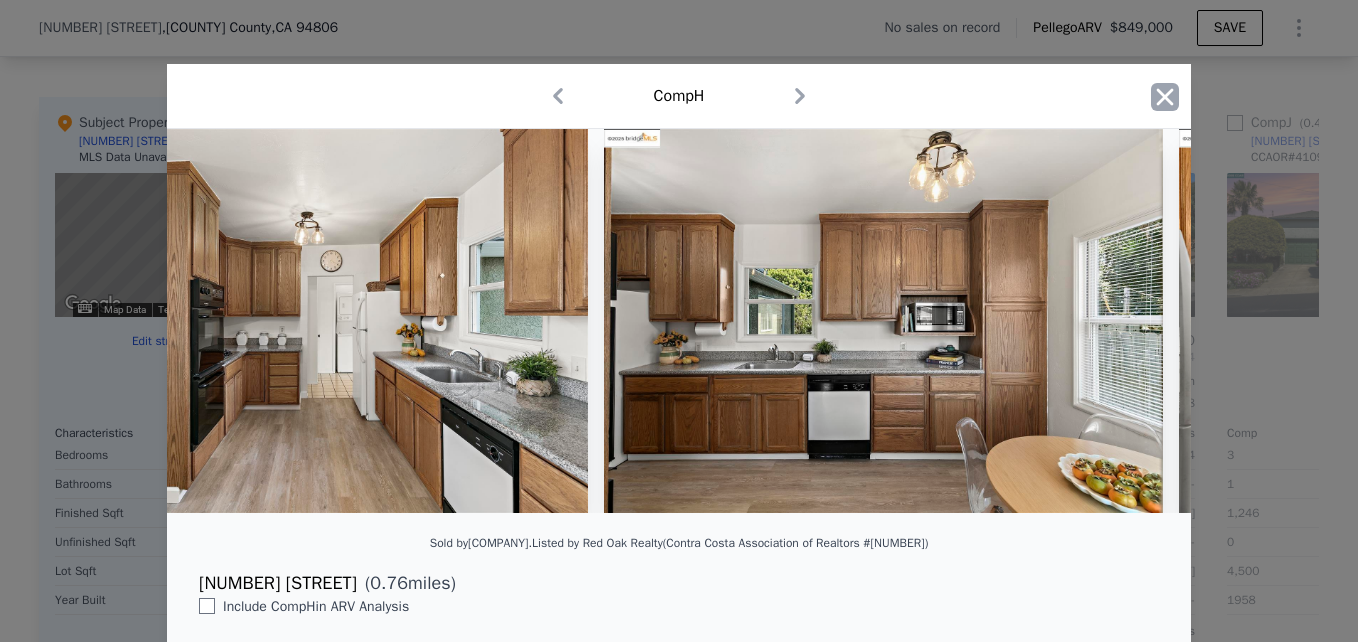 click 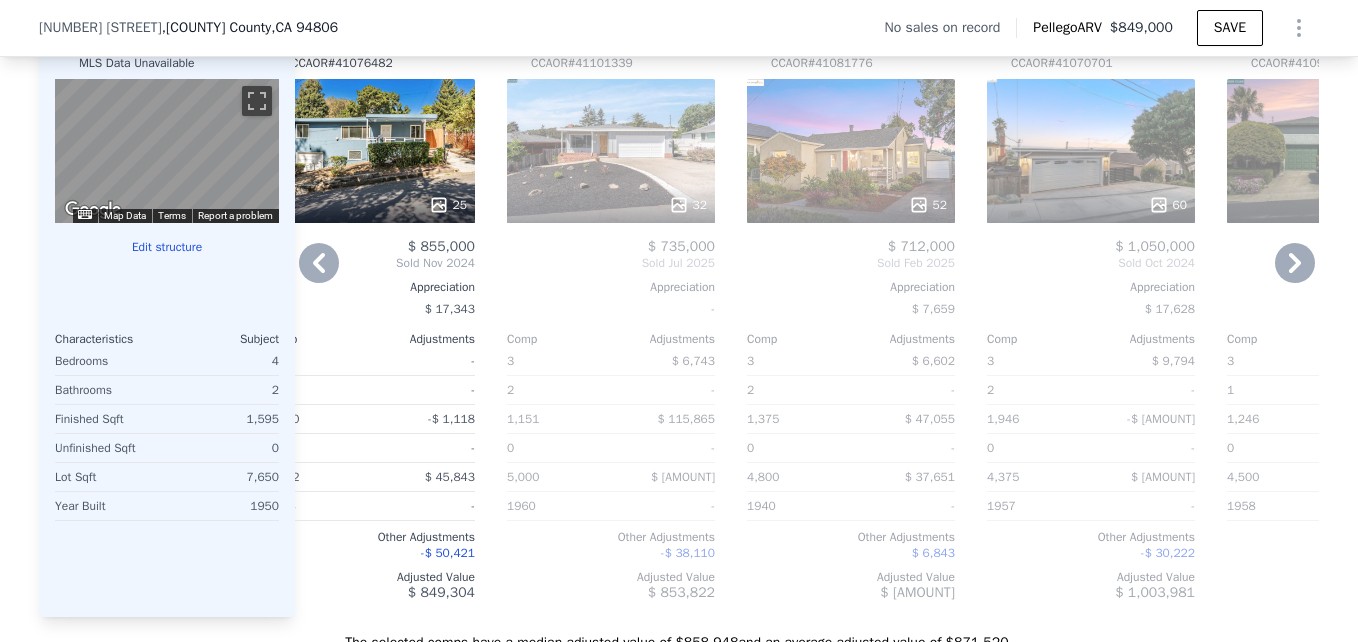 scroll, scrollTop: 1996, scrollLeft: 0, axis: vertical 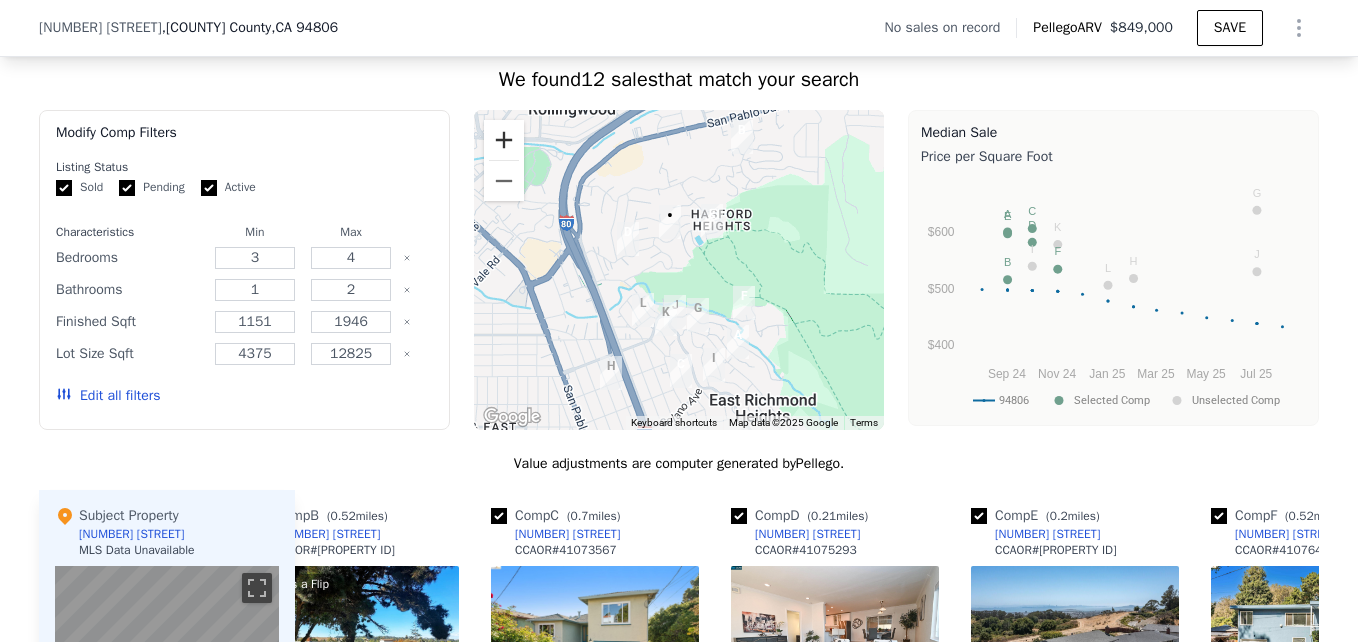 click at bounding box center [504, 140] 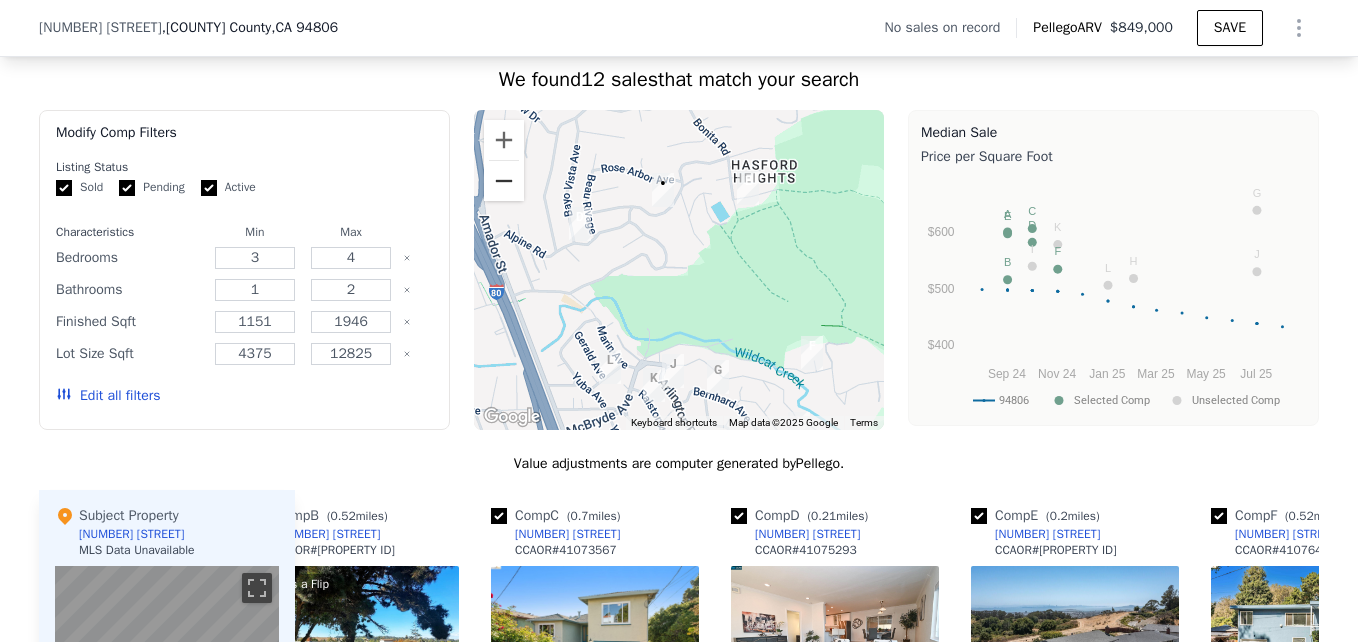 click at bounding box center [504, 181] 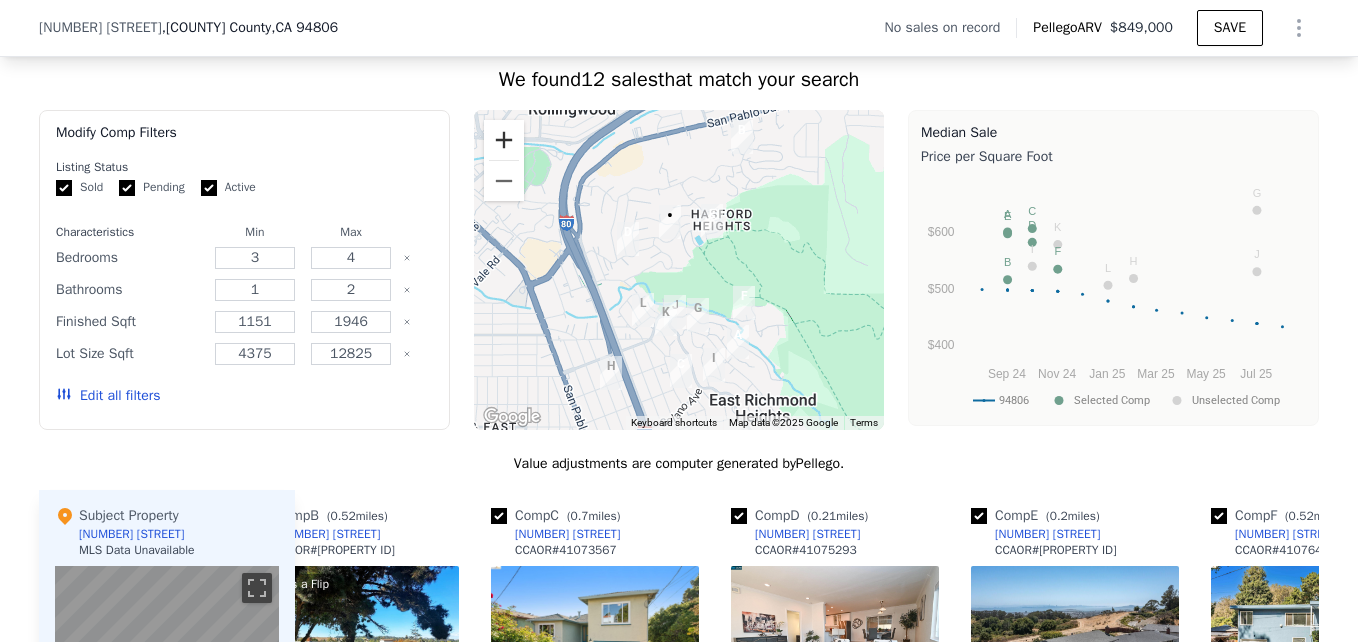 click at bounding box center (504, 140) 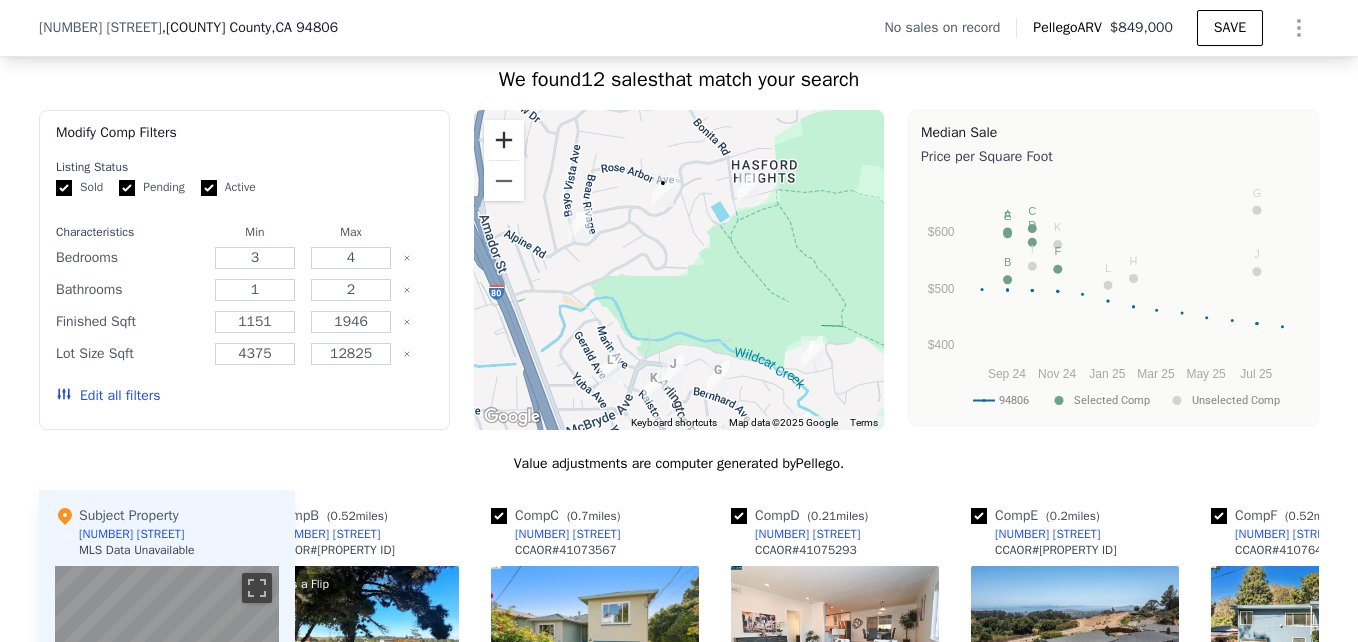 scroll, scrollTop: 1461, scrollLeft: 0, axis: vertical 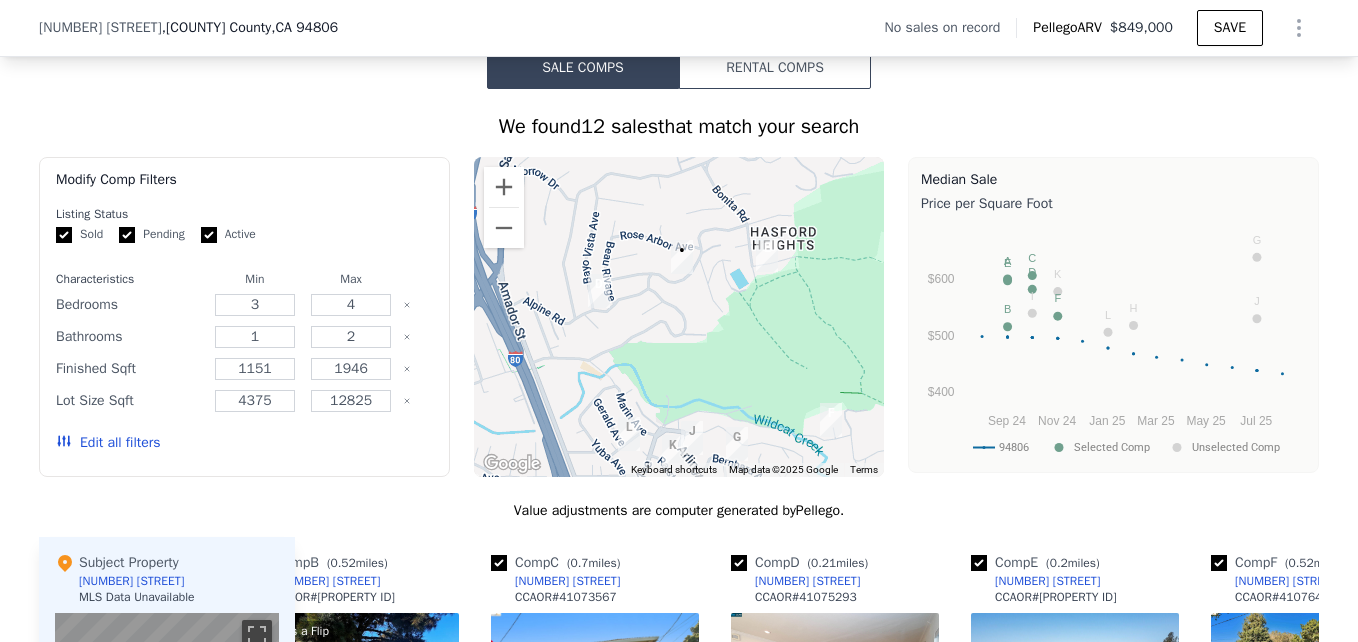 drag, startPoint x: 775, startPoint y: 343, endPoint x: 797, endPoint y: 365, distance: 31.112698 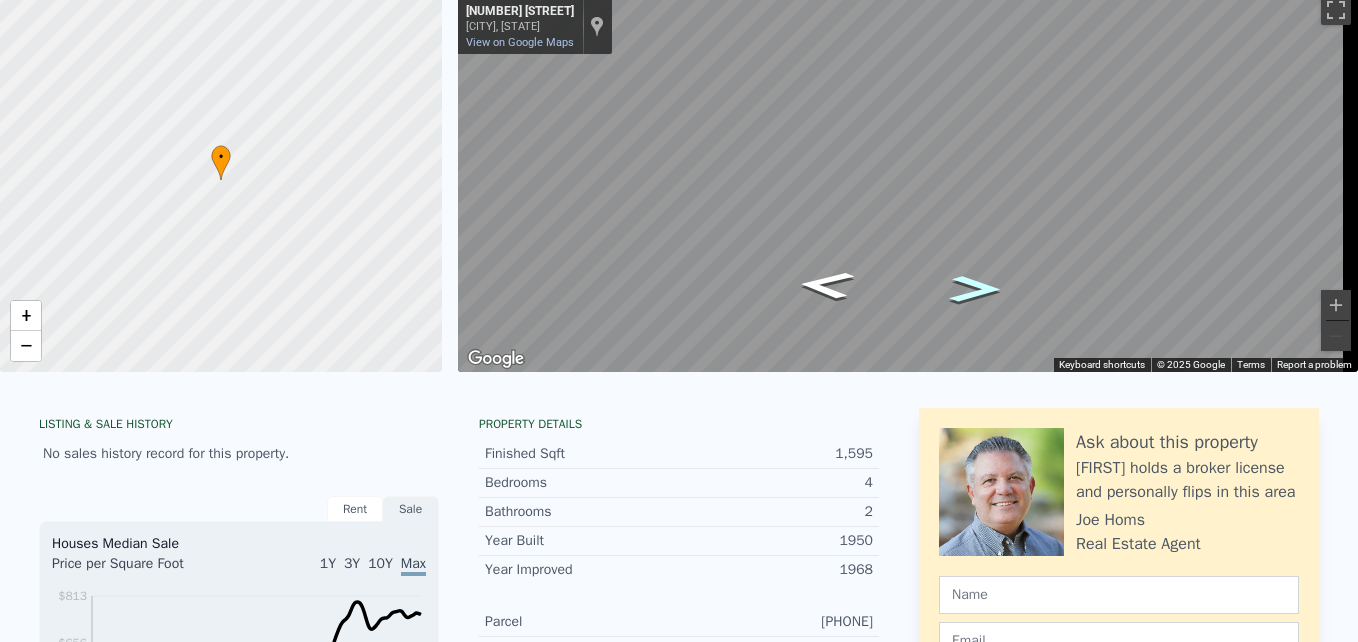 scroll, scrollTop: 0, scrollLeft: 0, axis: both 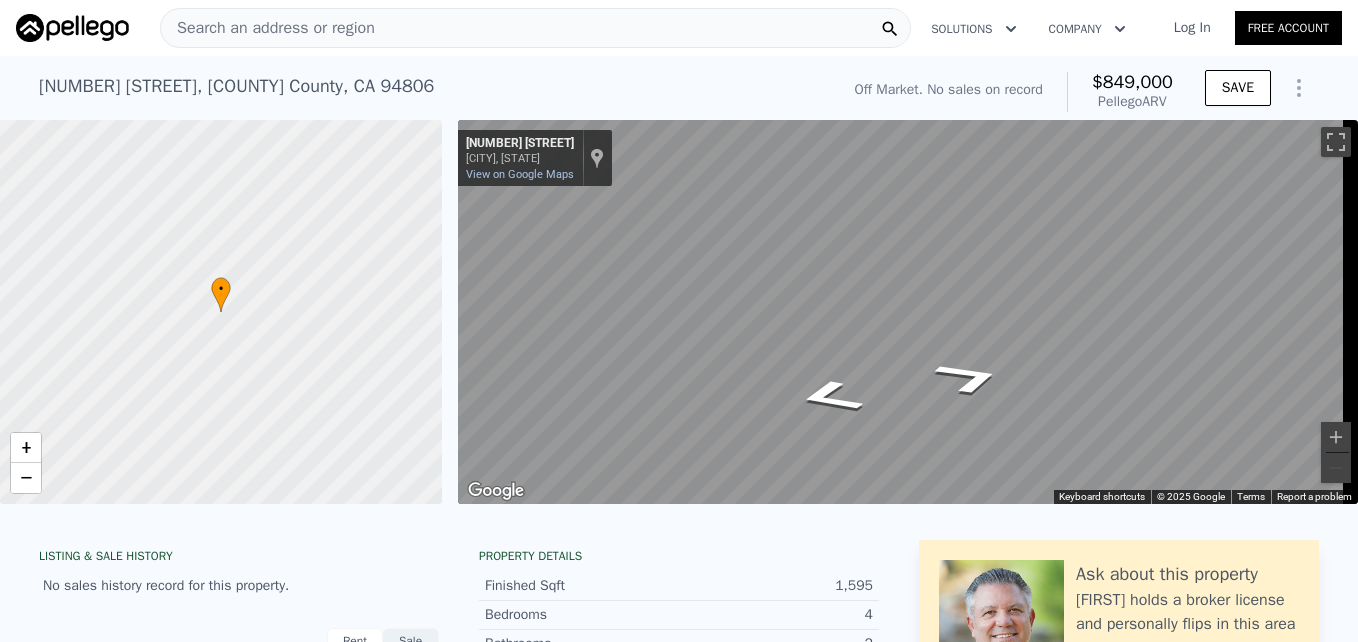 click at bounding box center [908, 312] 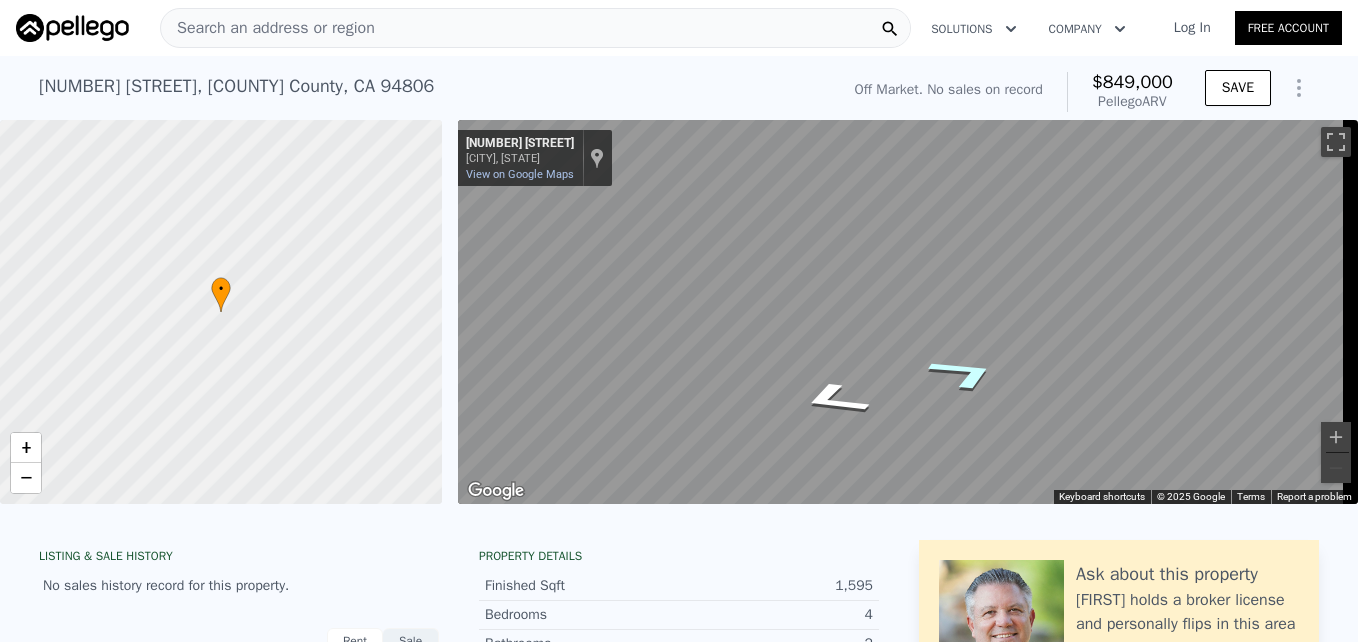 click 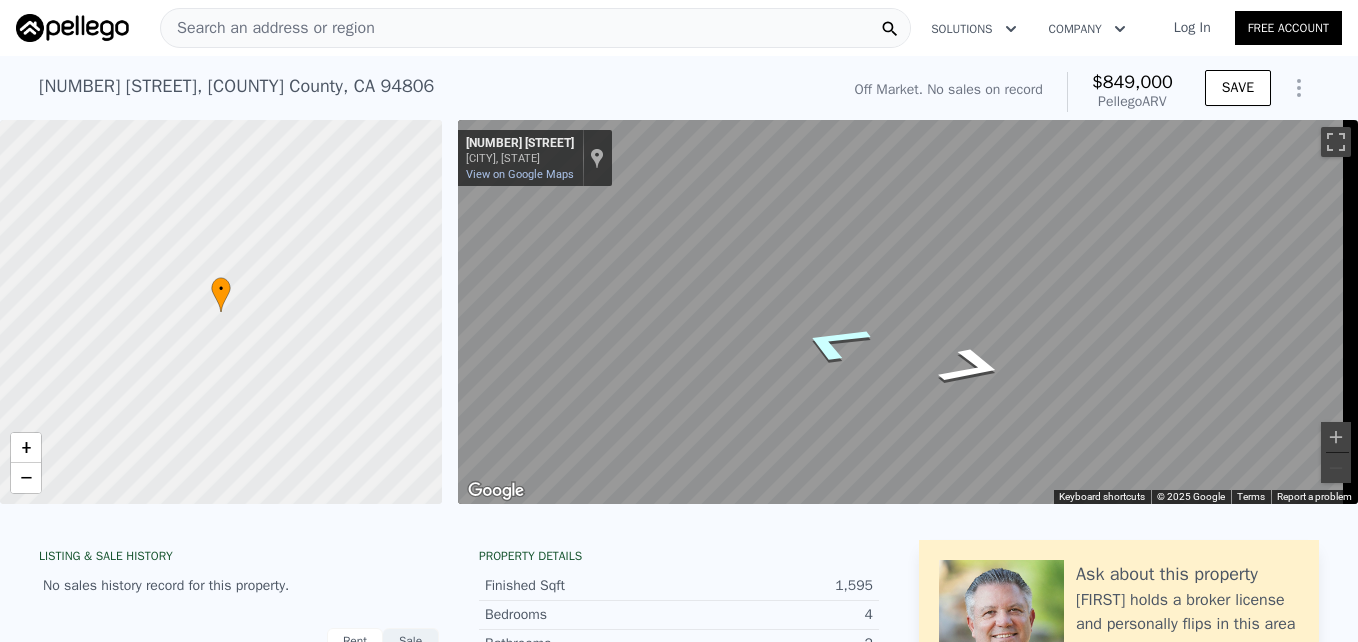 click 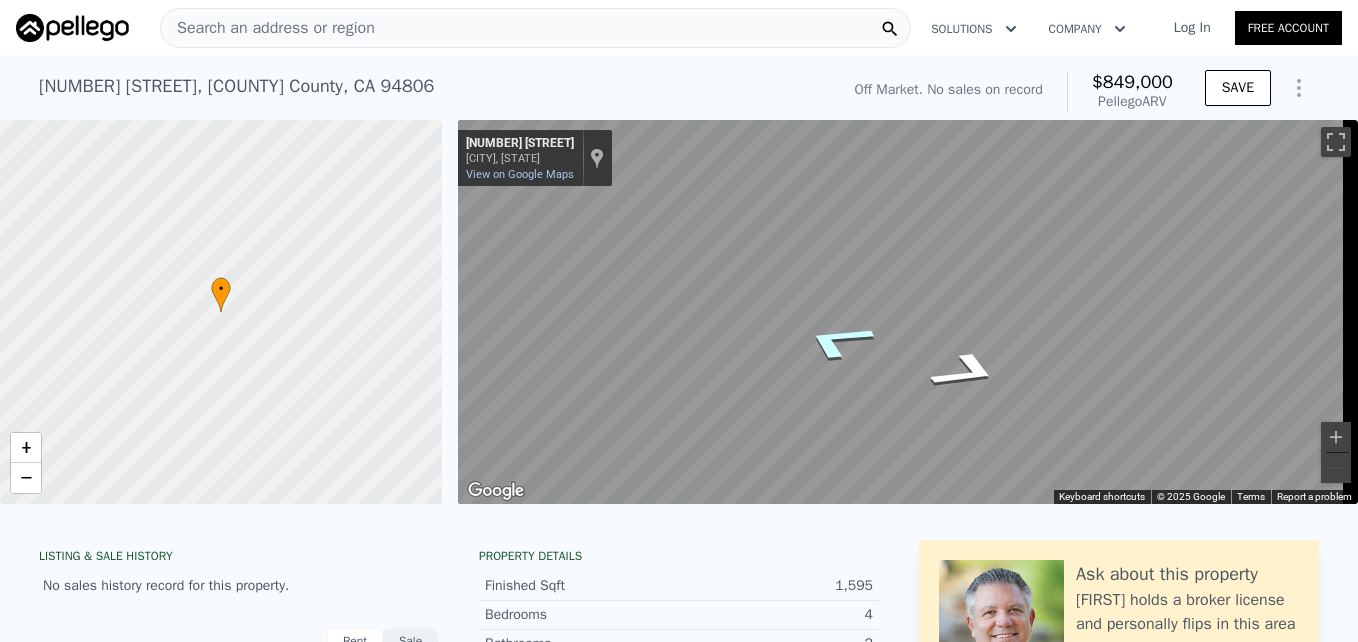 click 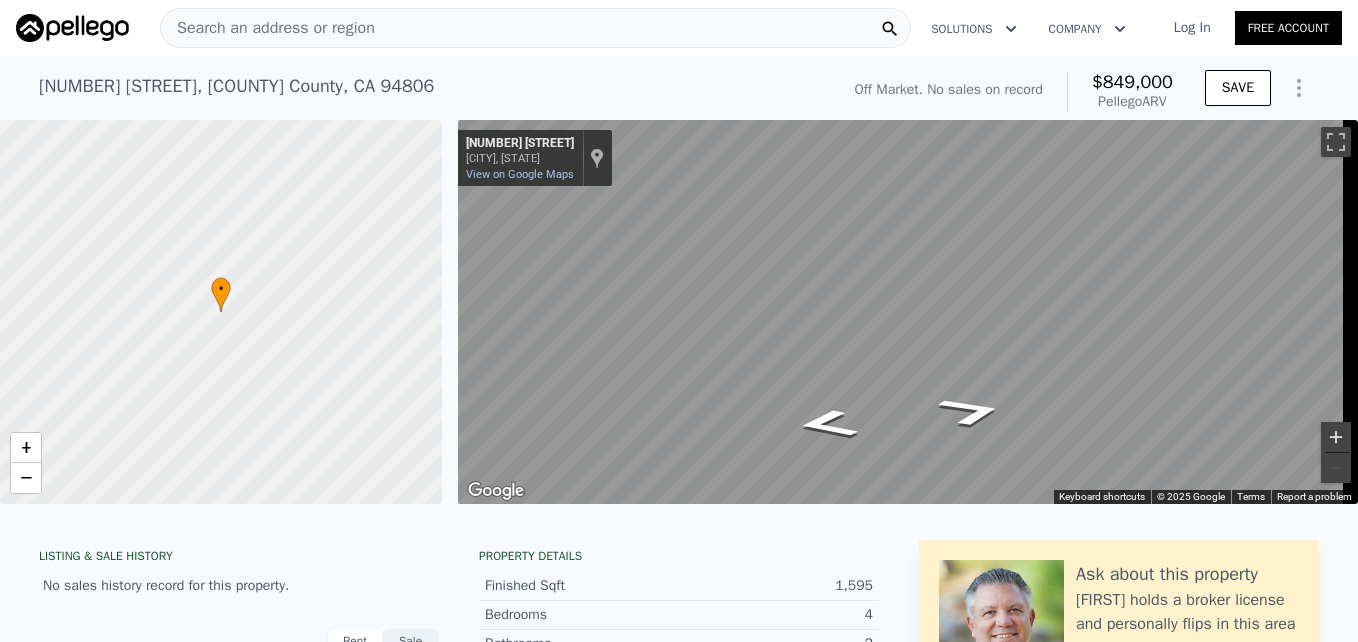 click at bounding box center [1336, 437] 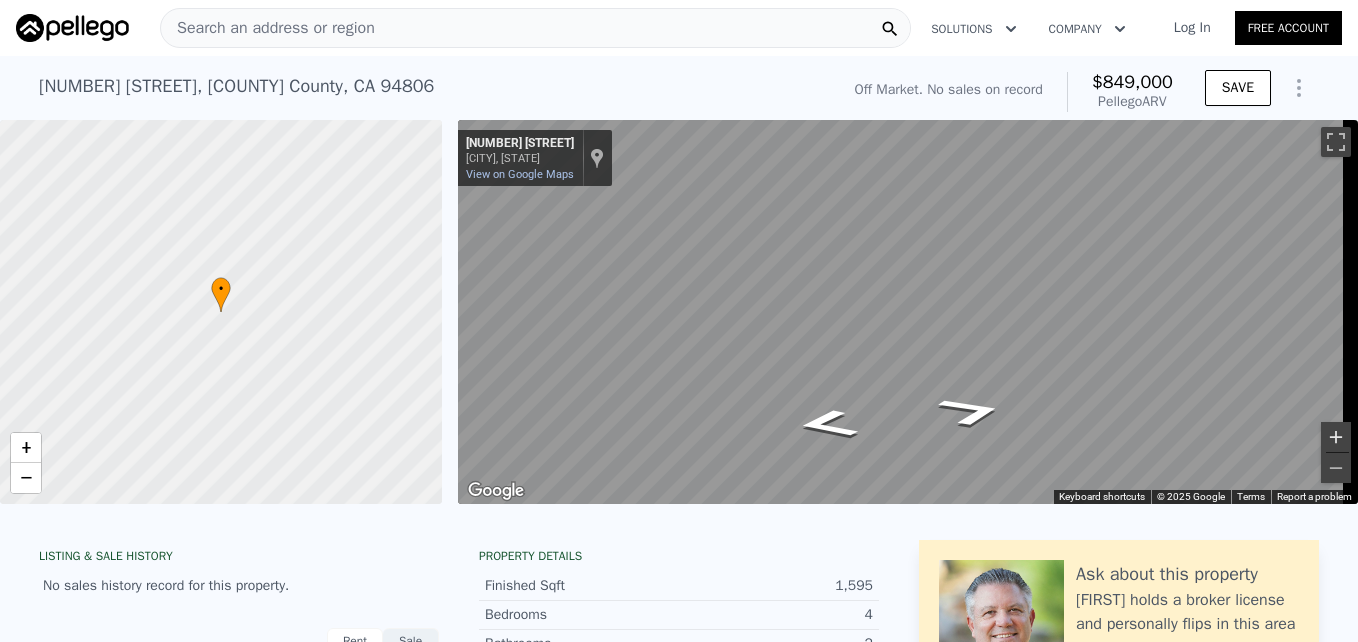 click at bounding box center [1336, 437] 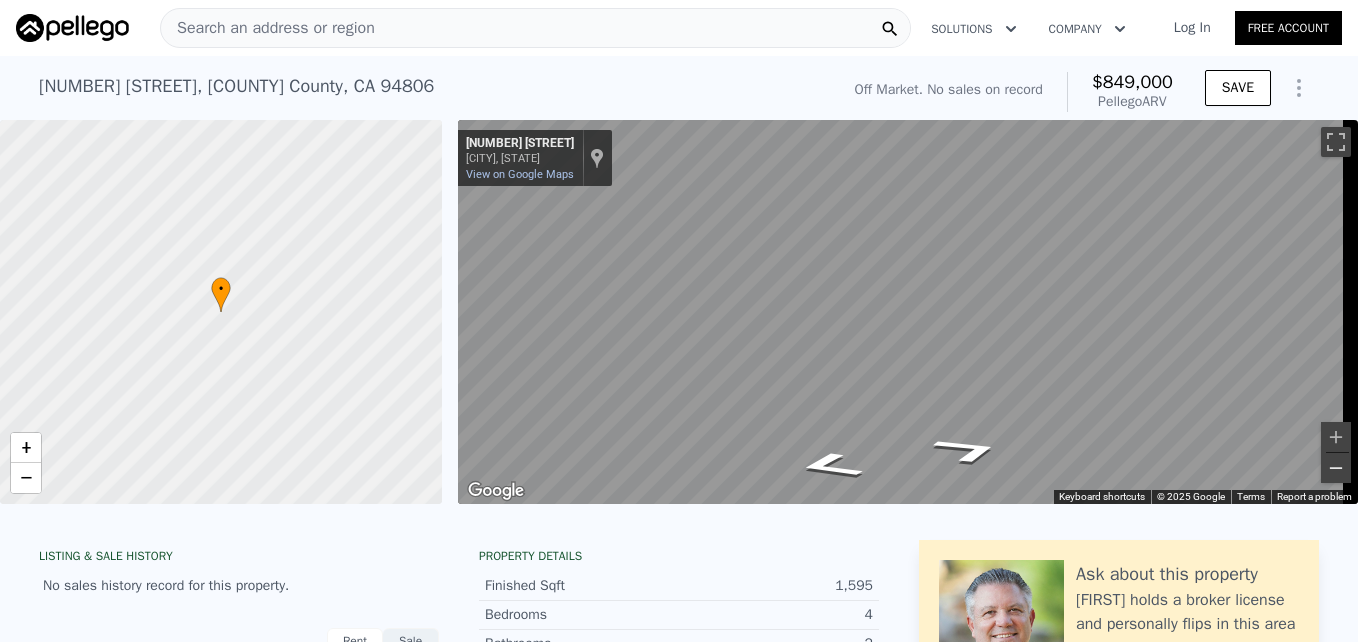 click at bounding box center (1336, 468) 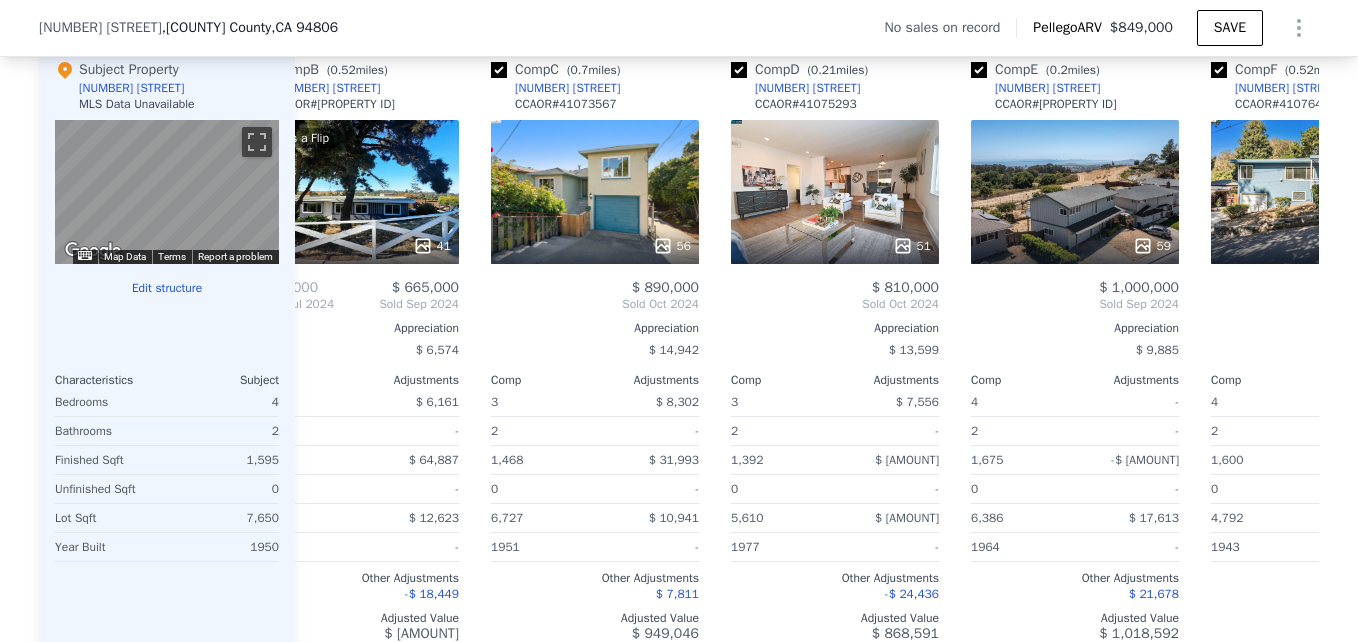 scroll, scrollTop: 1956, scrollLeft: 0, axis: vertical 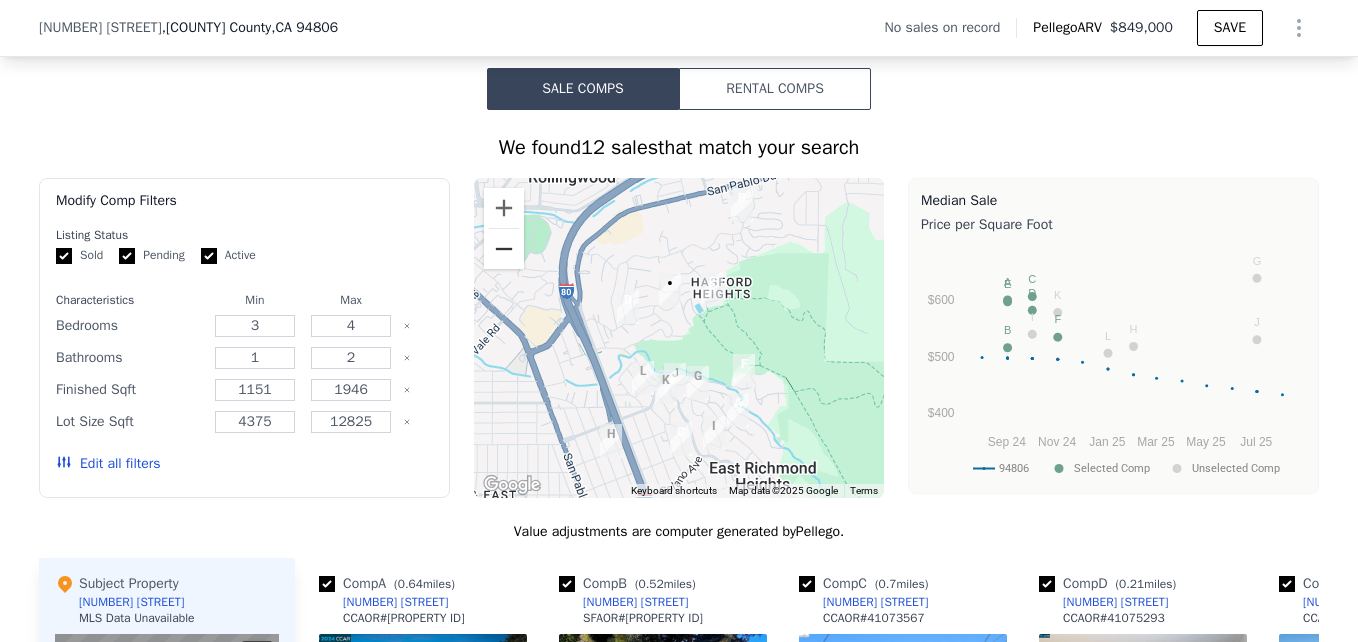click at bounding box center [504, 249] 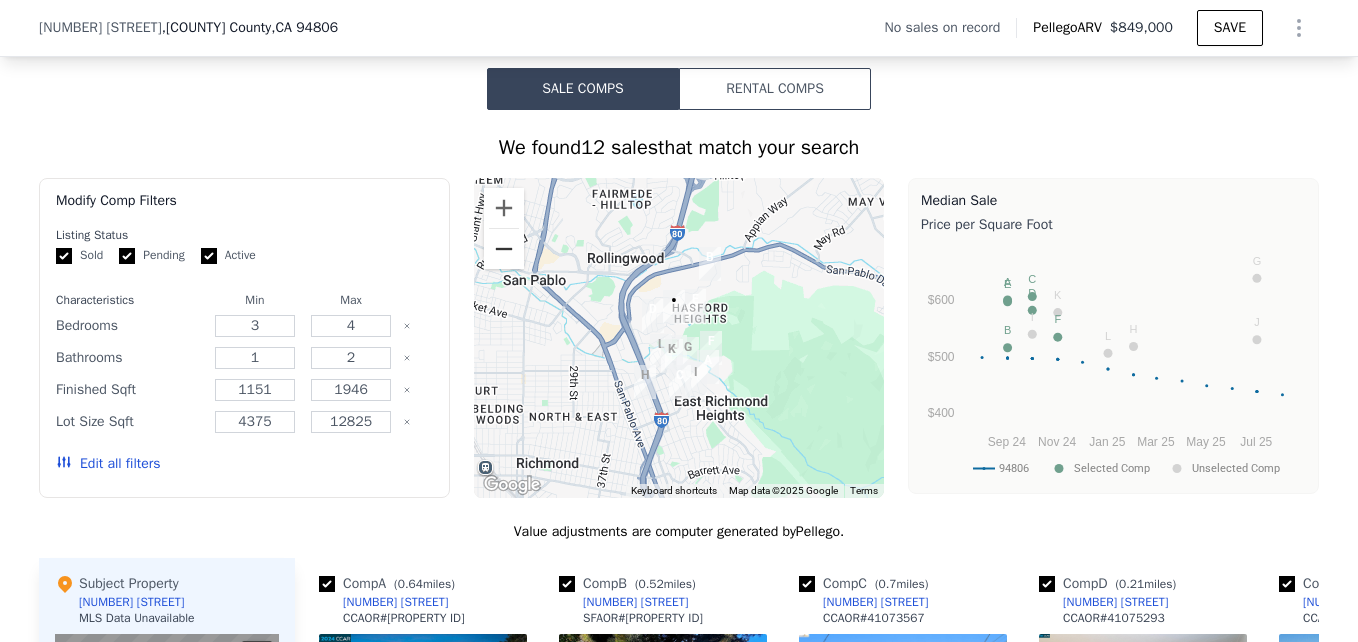 click at bounding box center (504, 249) 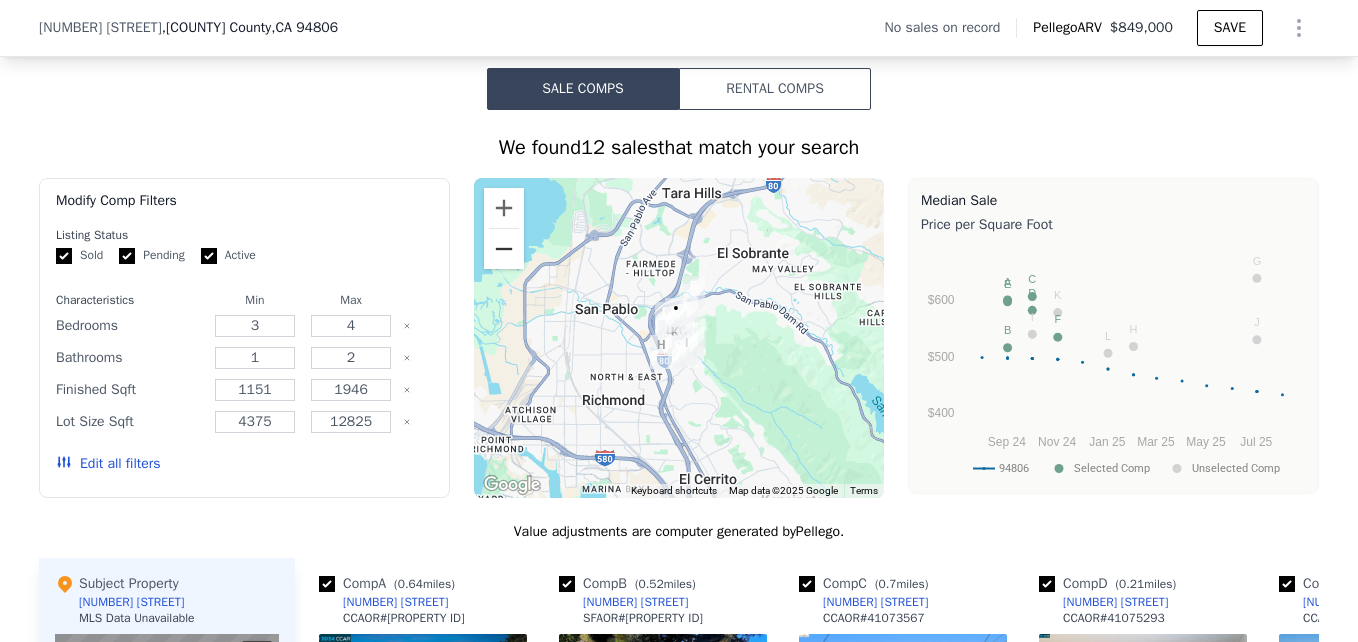 click at bounding box center (504, 249) 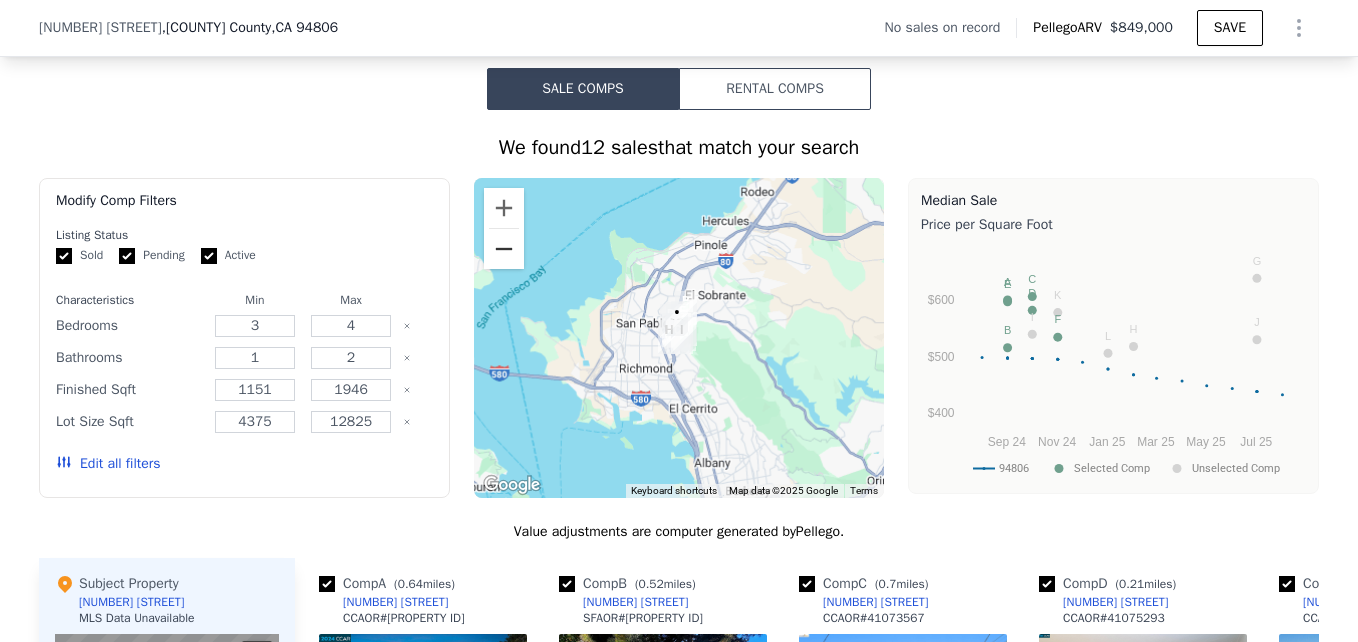 click at bounding box center [504, 249] 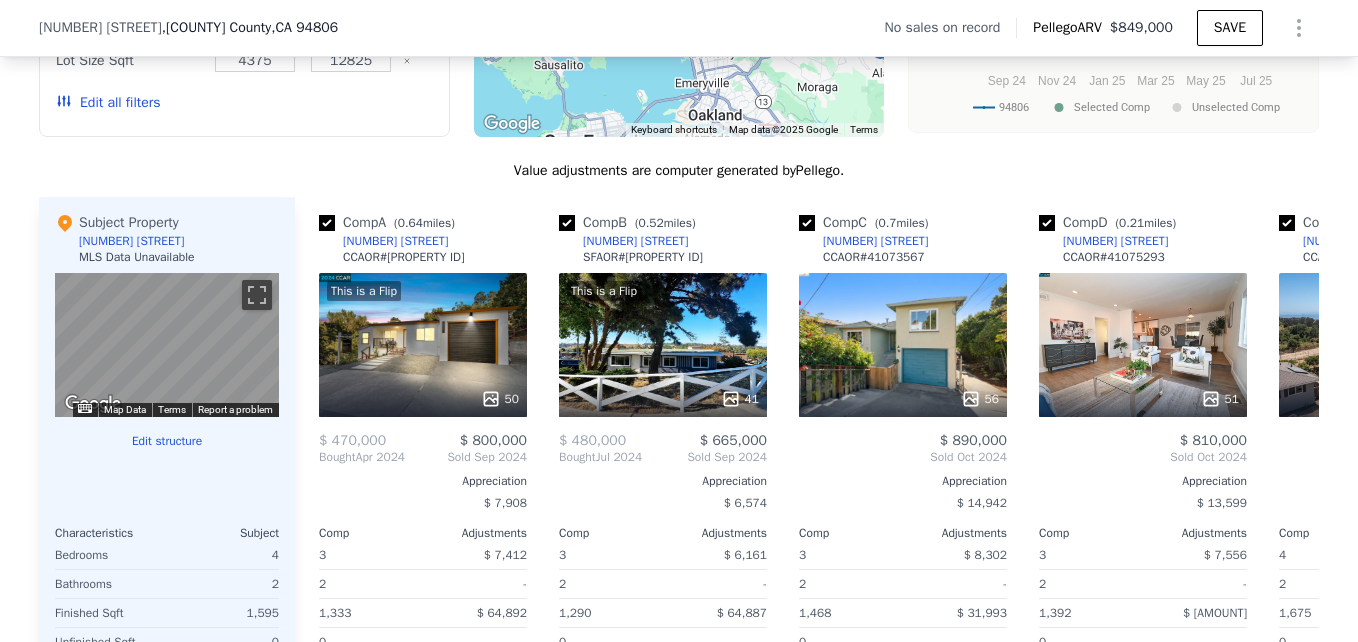 scroll, scrollTop: 1802, scrollLeft: 0, axis: vertical 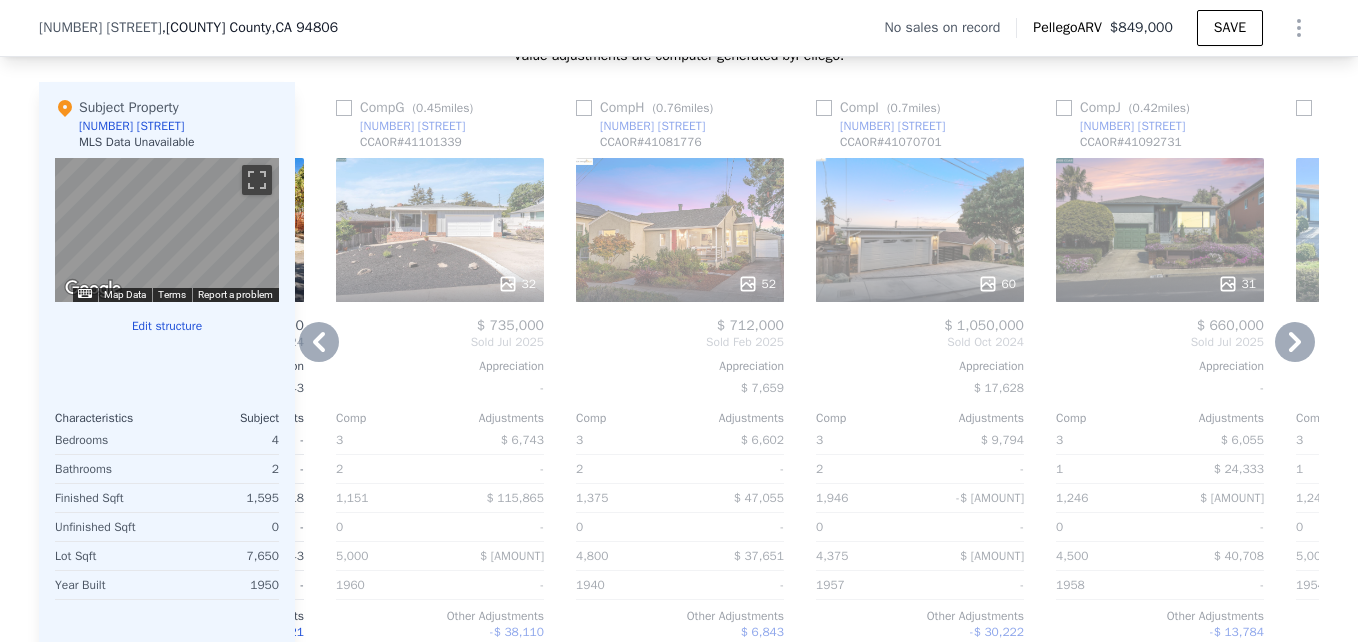 click on "32" at bounding box center [440, 230] 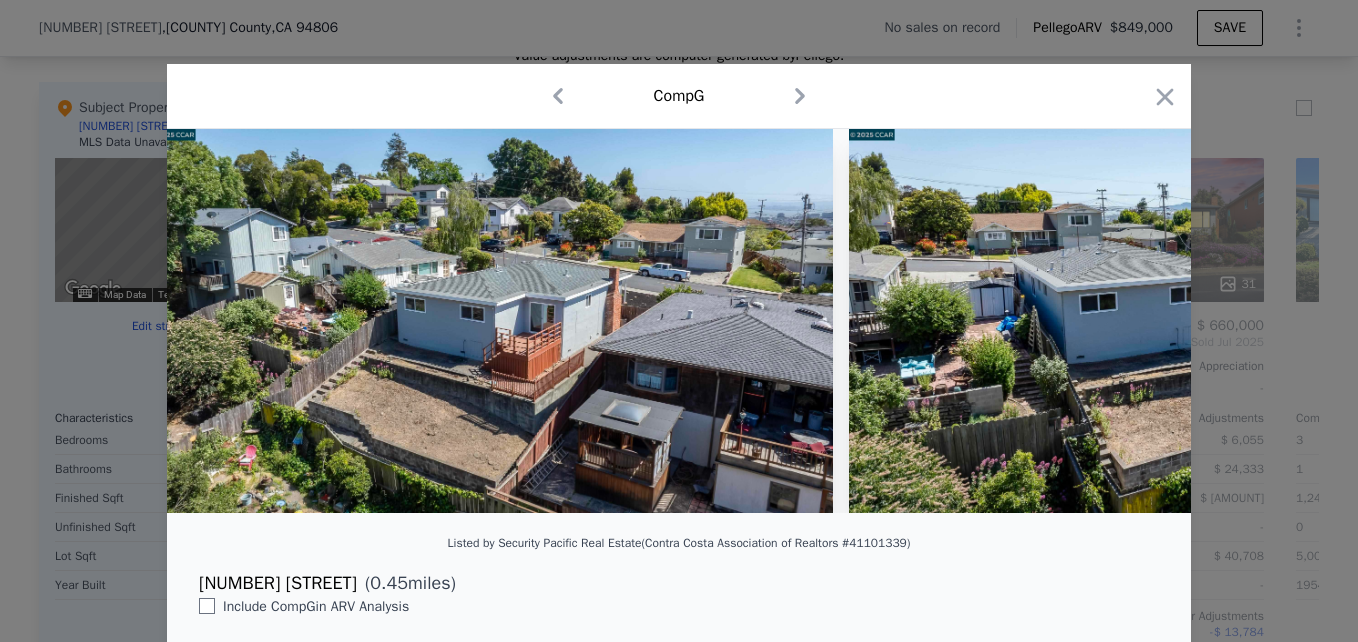 scroll, scrollTop: 0, scrollLeft: 15595, axis: horizontal 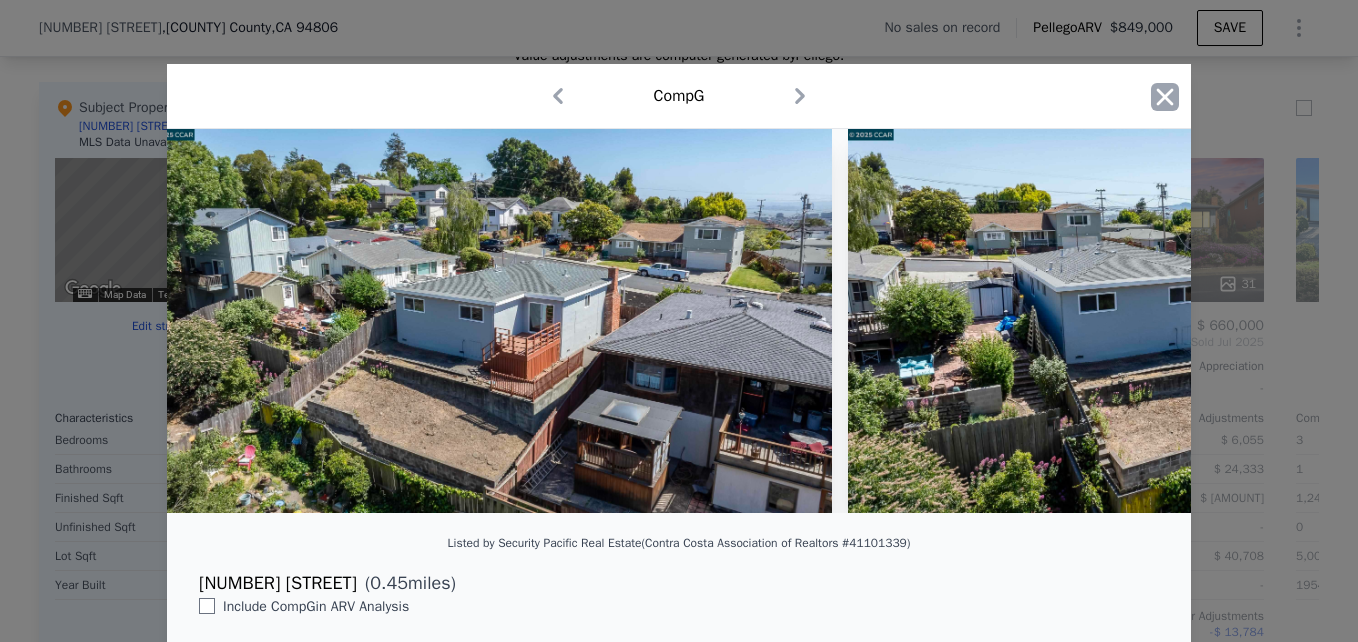 click 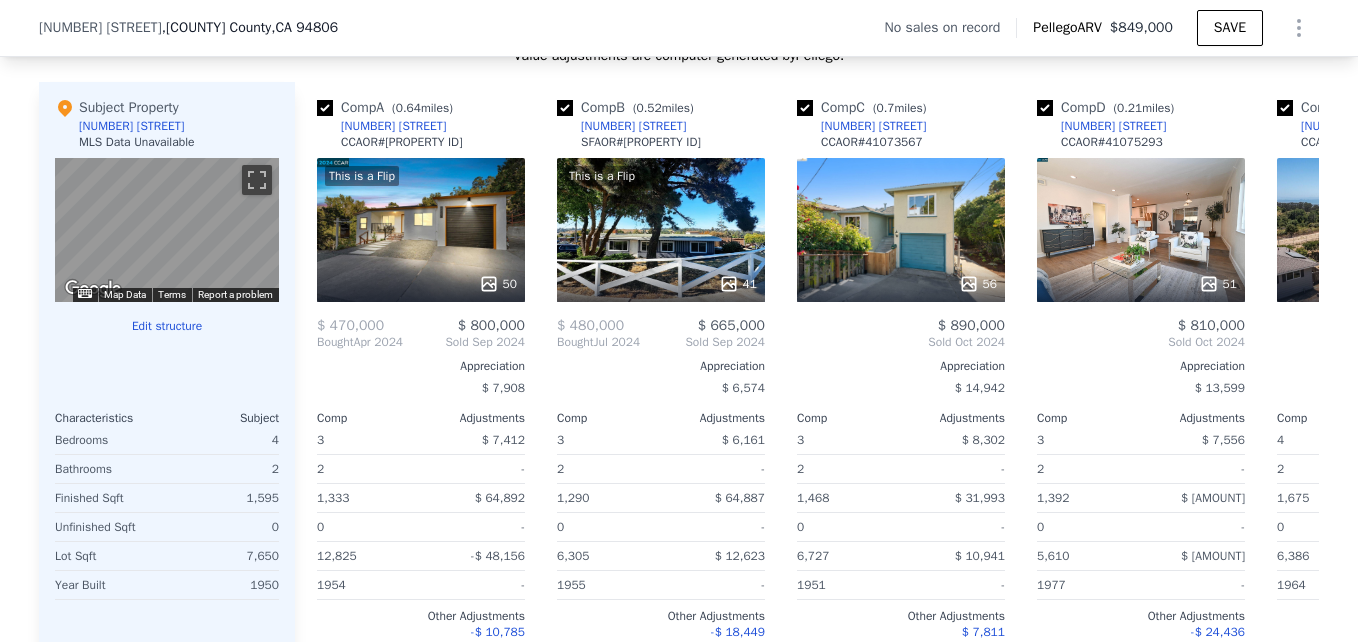 scroll, scrollTop: 0, scrollLeft: 0, axis: both 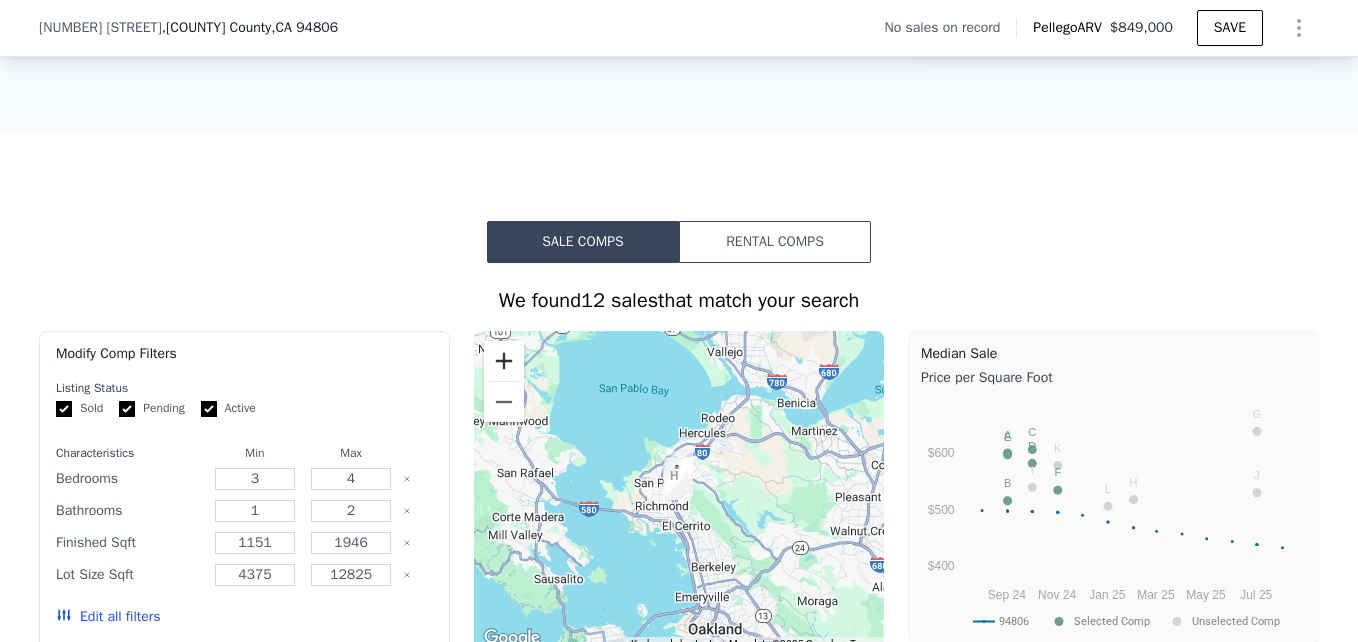 click at bounding box center [504, 361] 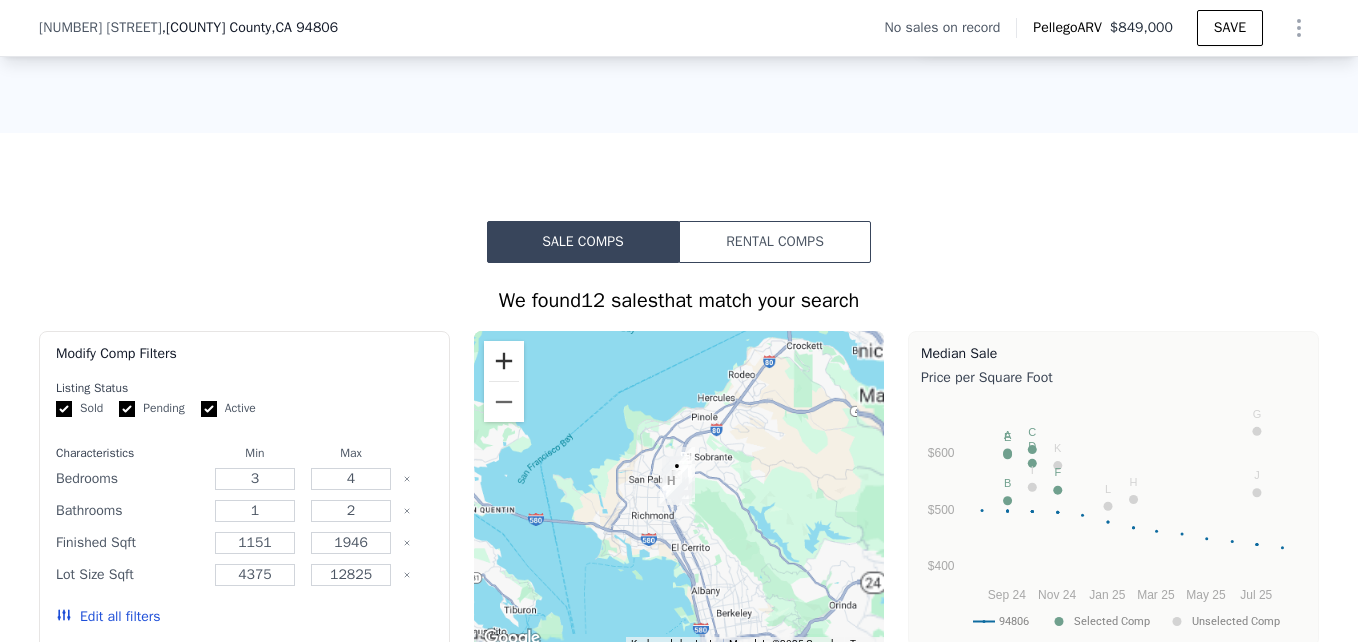 click at bounding box center [504, 361] 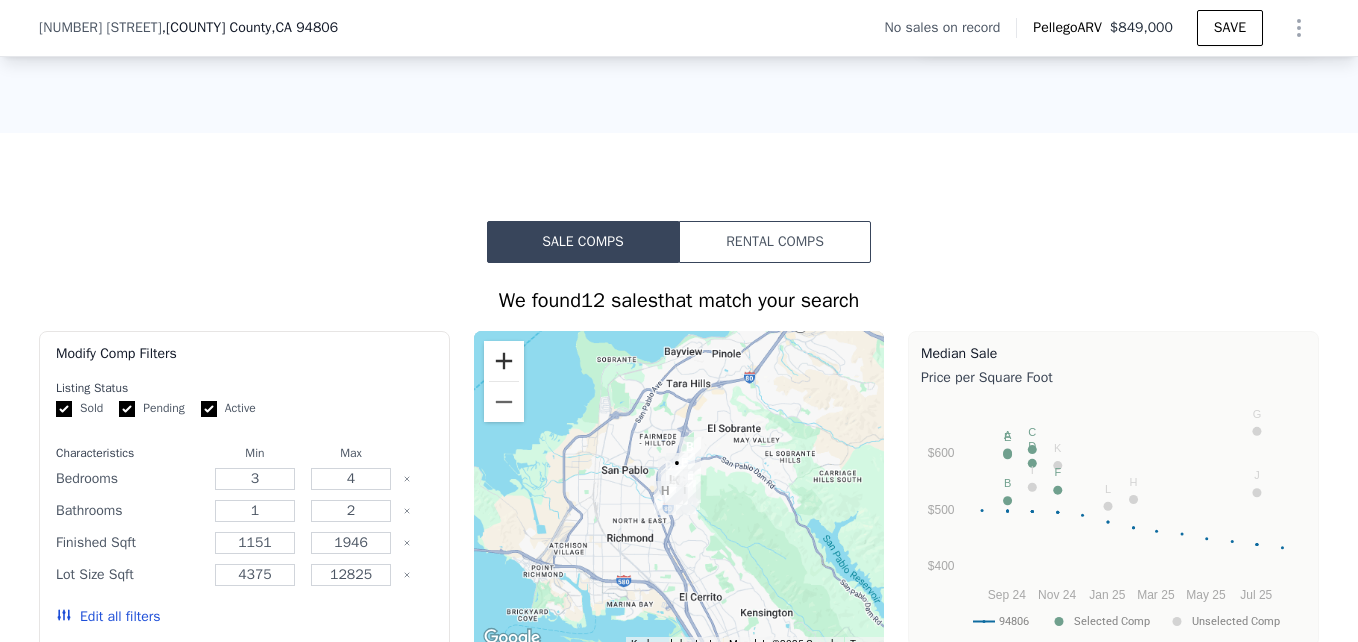 click at bounding box center [504, 361] 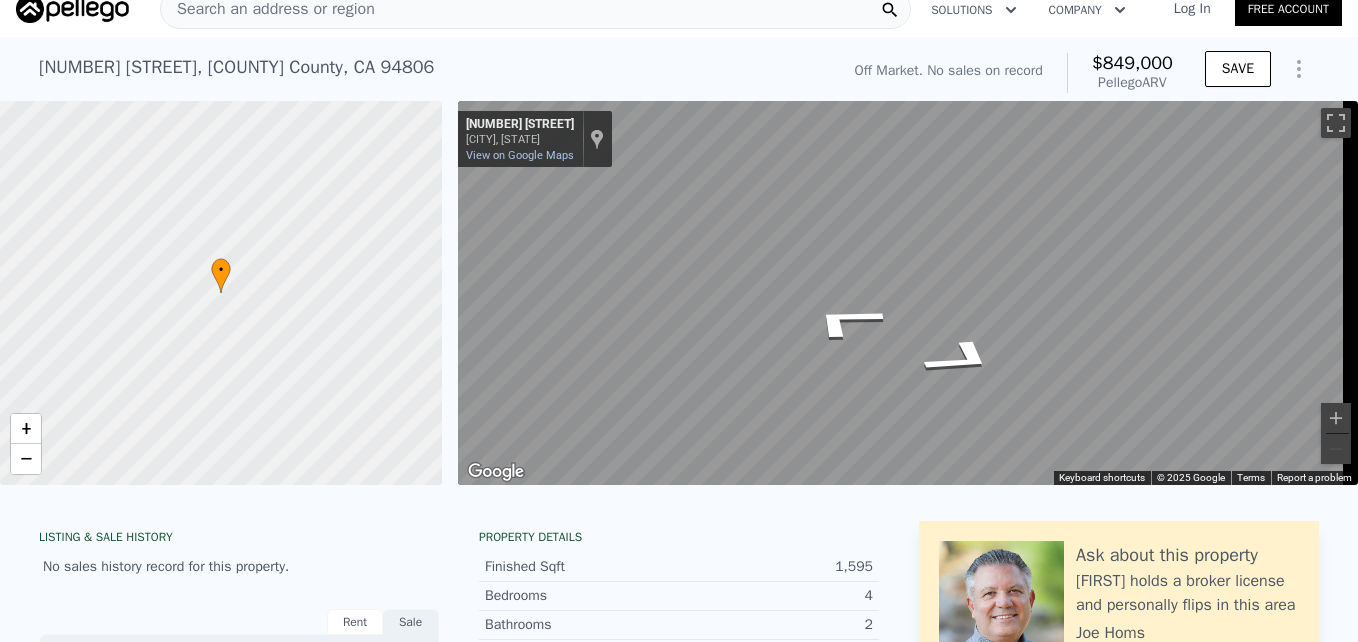 scroll, scrollTop: 0, scrollLeft: 0, axis: both 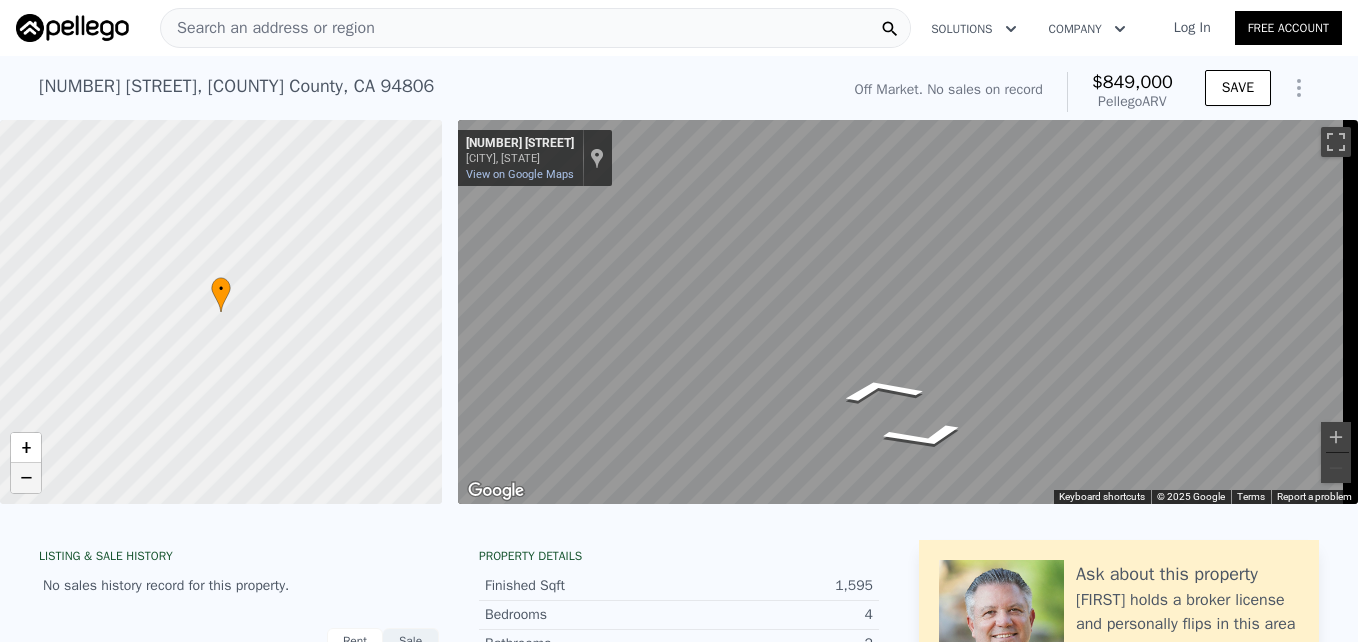 click on "−" at bounding box center (26, 478) 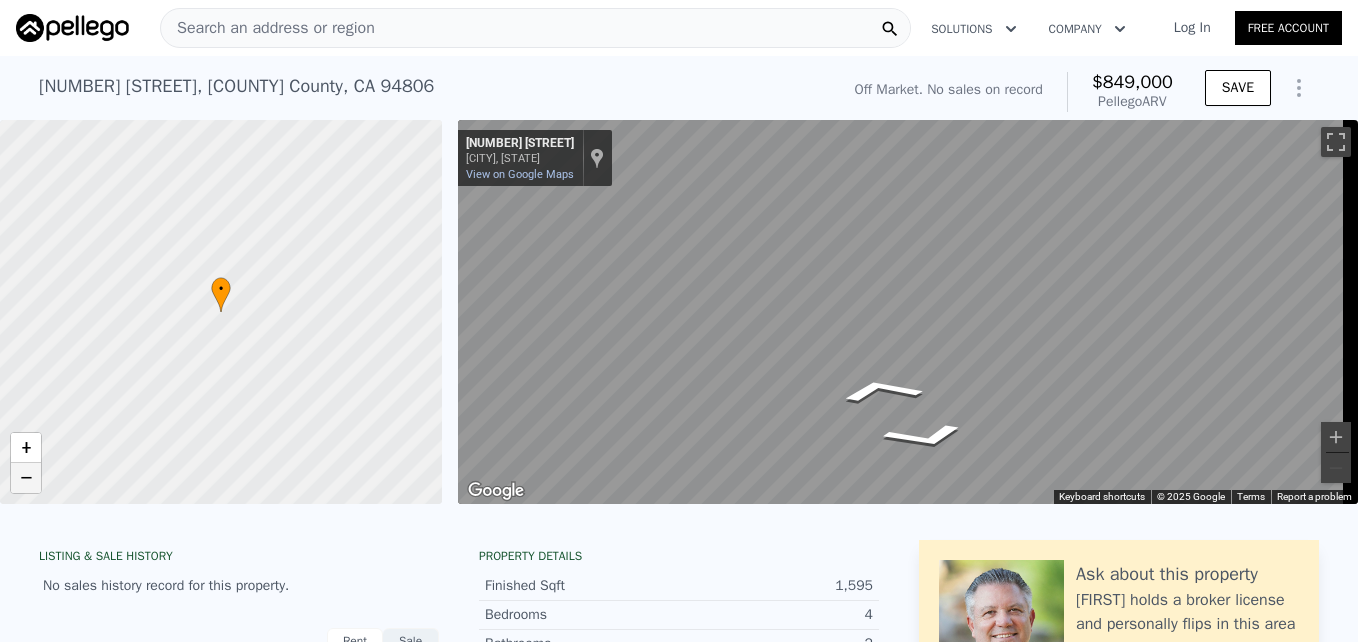 click on "−" at bounding box center (26, 478) 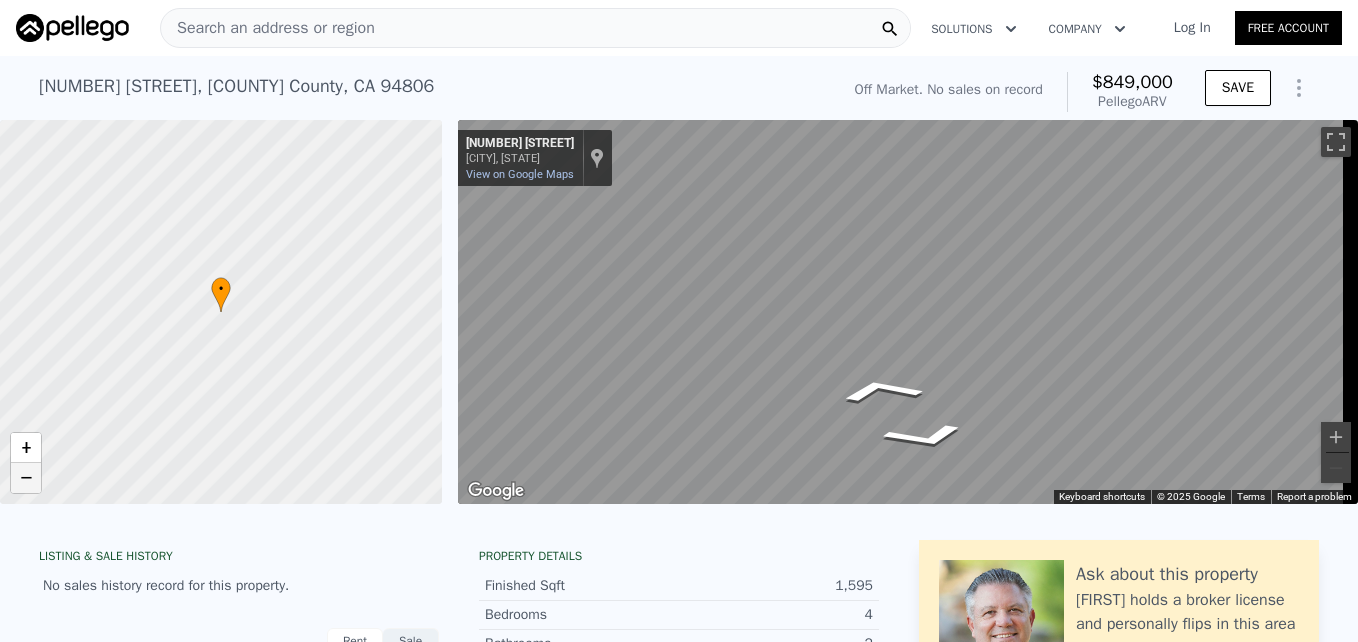 click on "−" at bounding box center [26, 478] 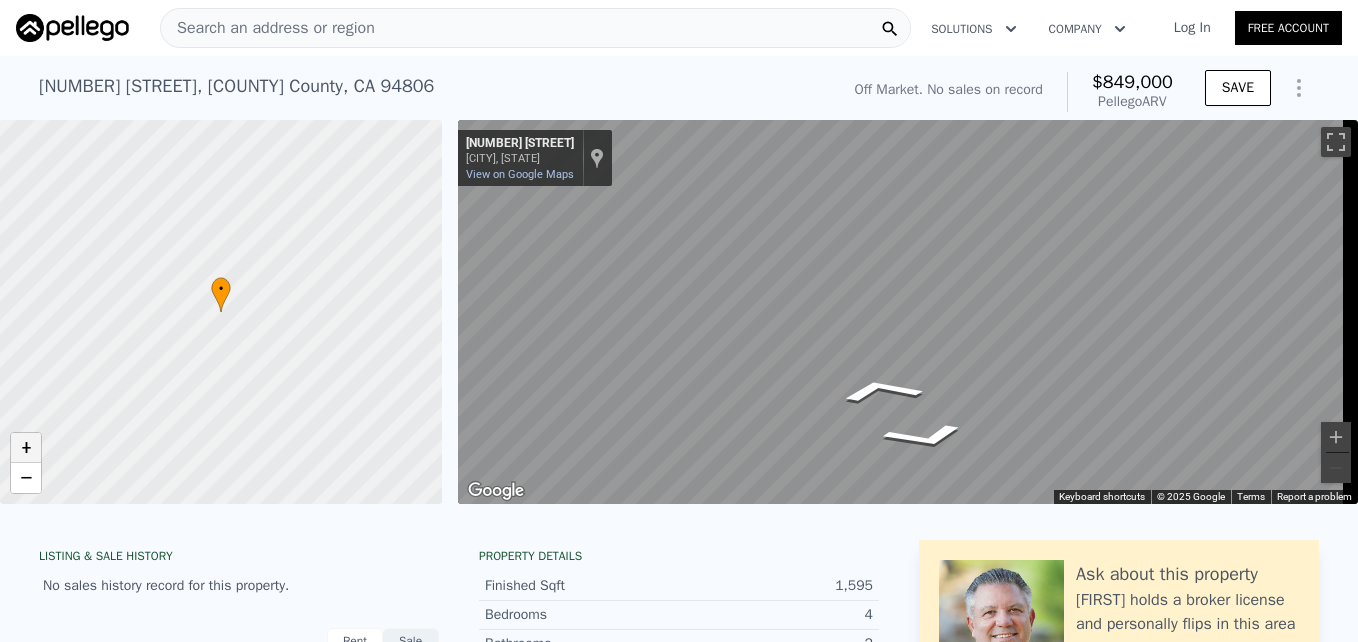 click on "+" at bounding box center [26, 448] 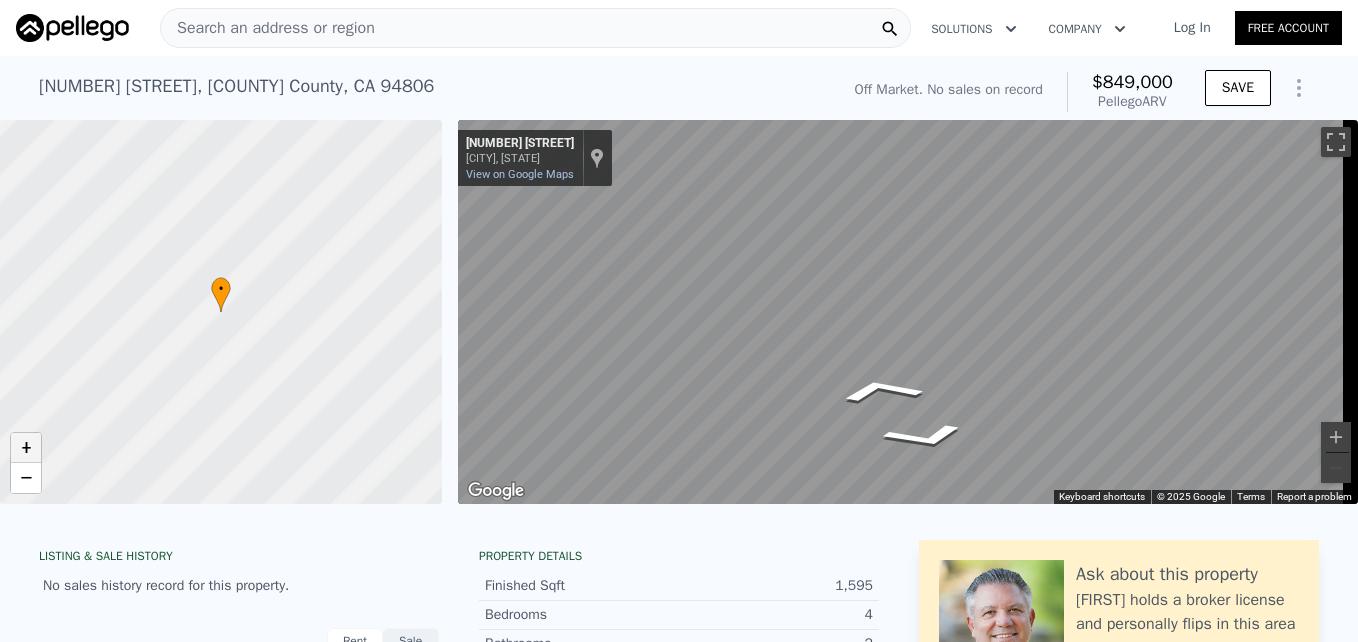 click on "+" at bounding box center (26, 448) 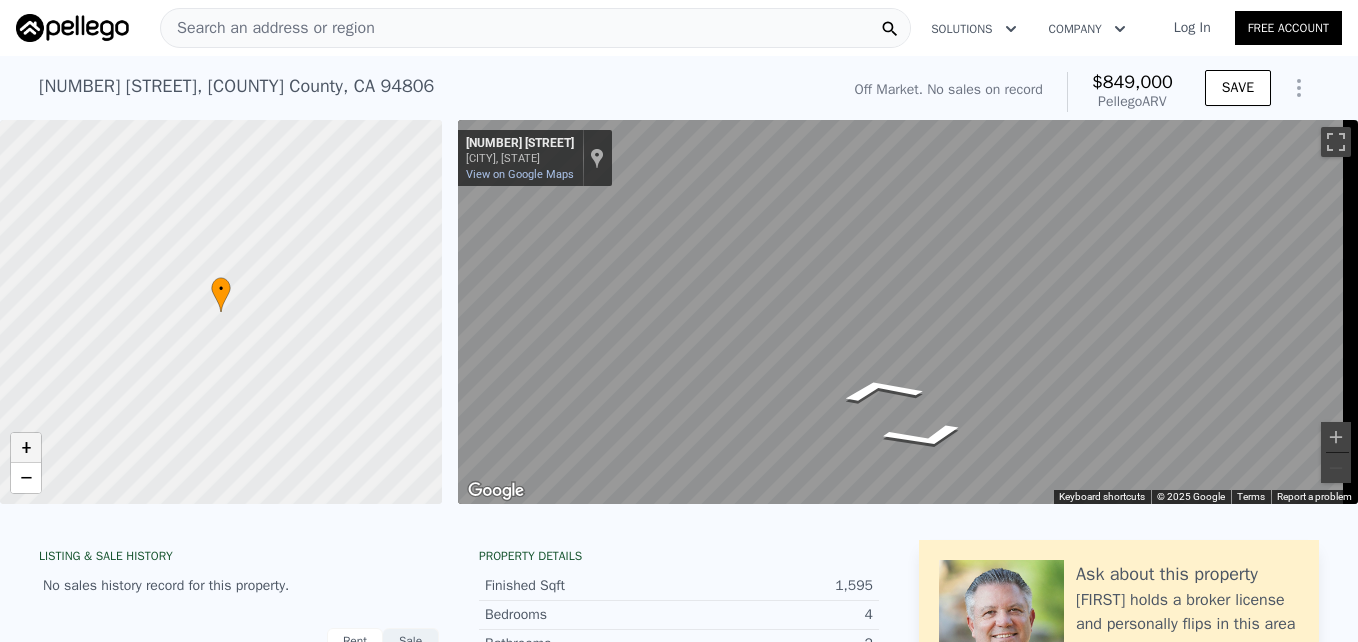 click on "+" at bounding box center (26, 448) 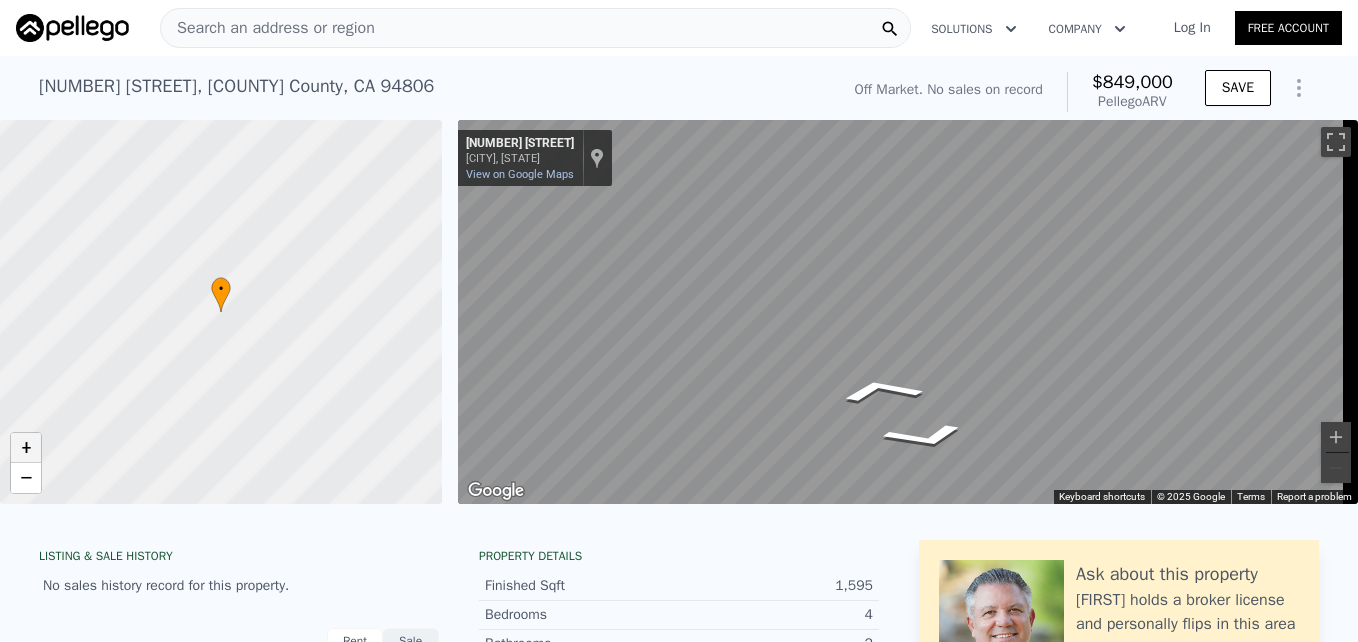 click on "+" at bounding box center [26, 448] 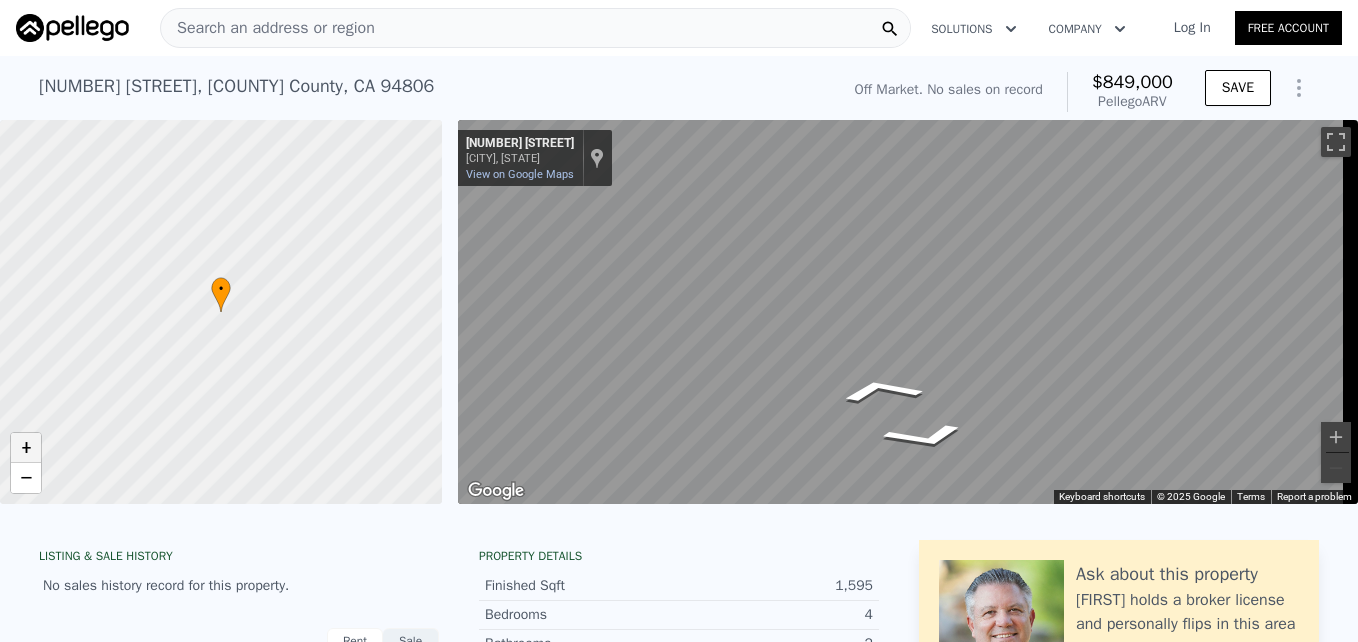click on "+" at bounding box center (26, 448) 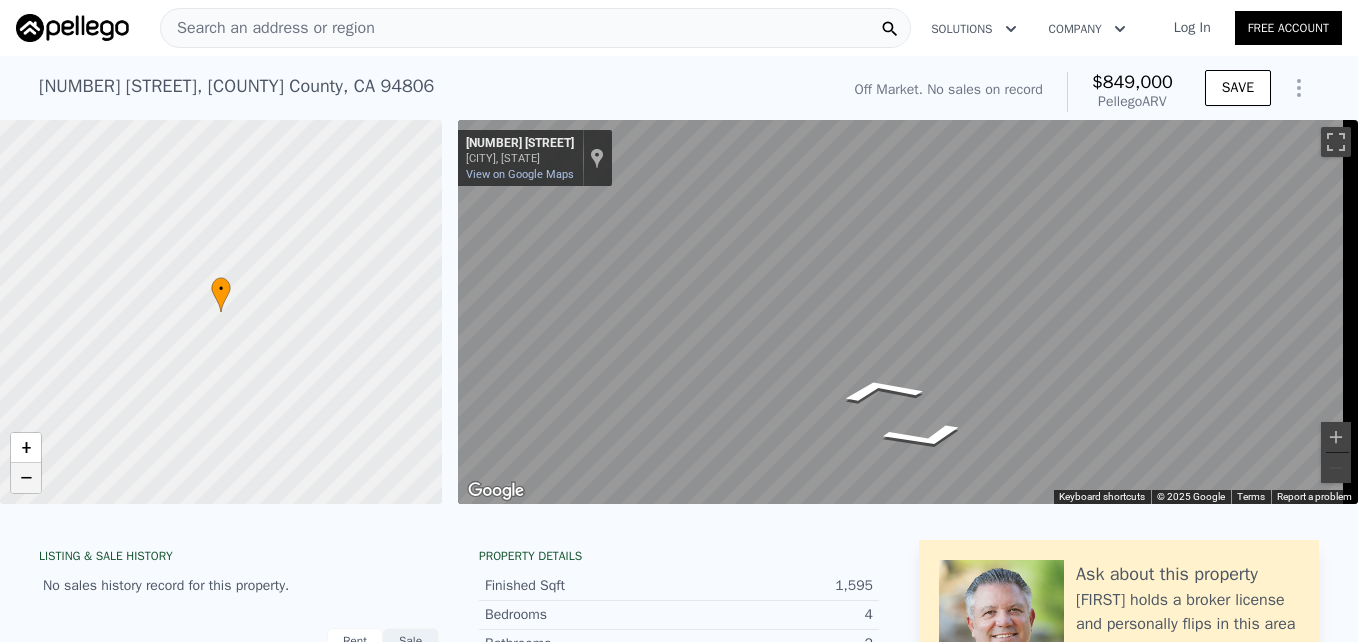 click on "−" at bounding box center (26, 478) 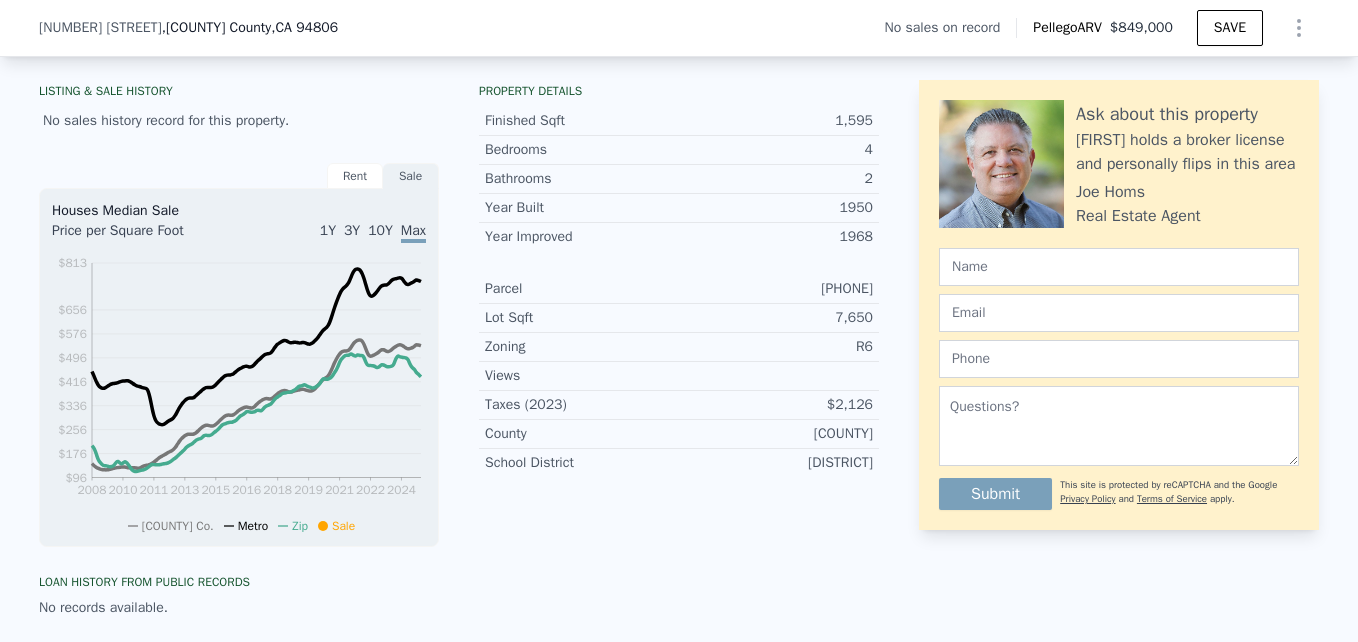 scroll, scrollTop: 0, scrollLeft: 0, axis: both 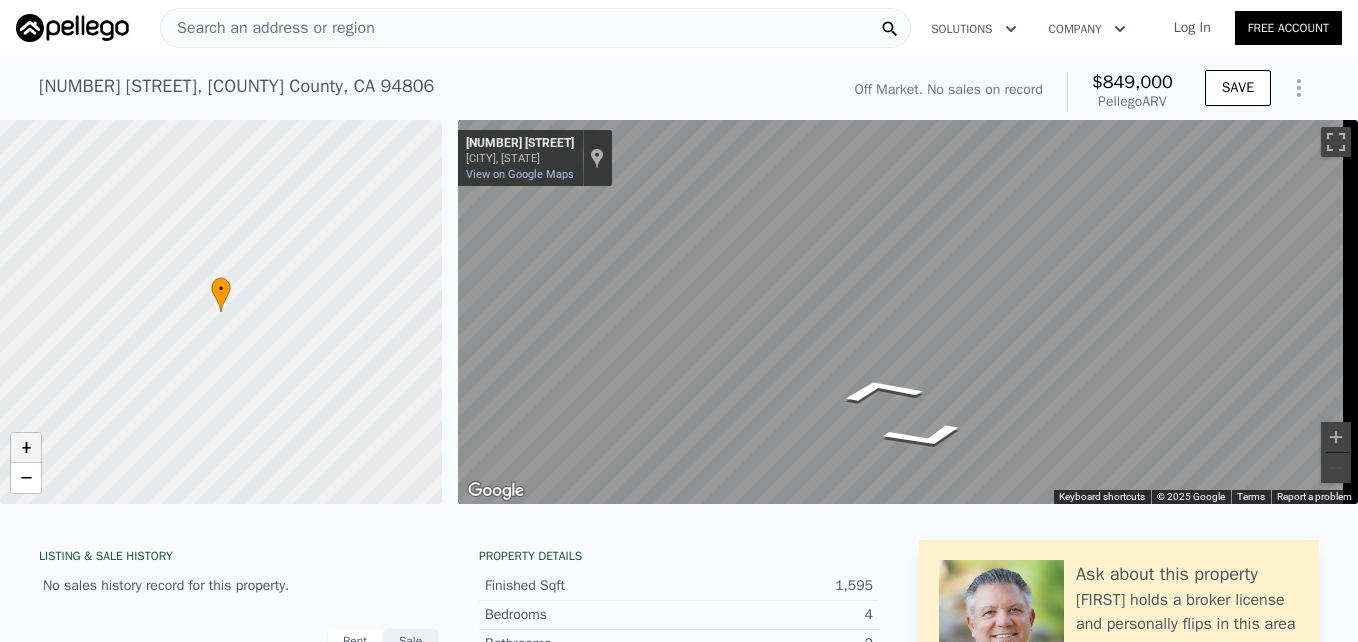 click on "+" at bounding box center [26, 448] 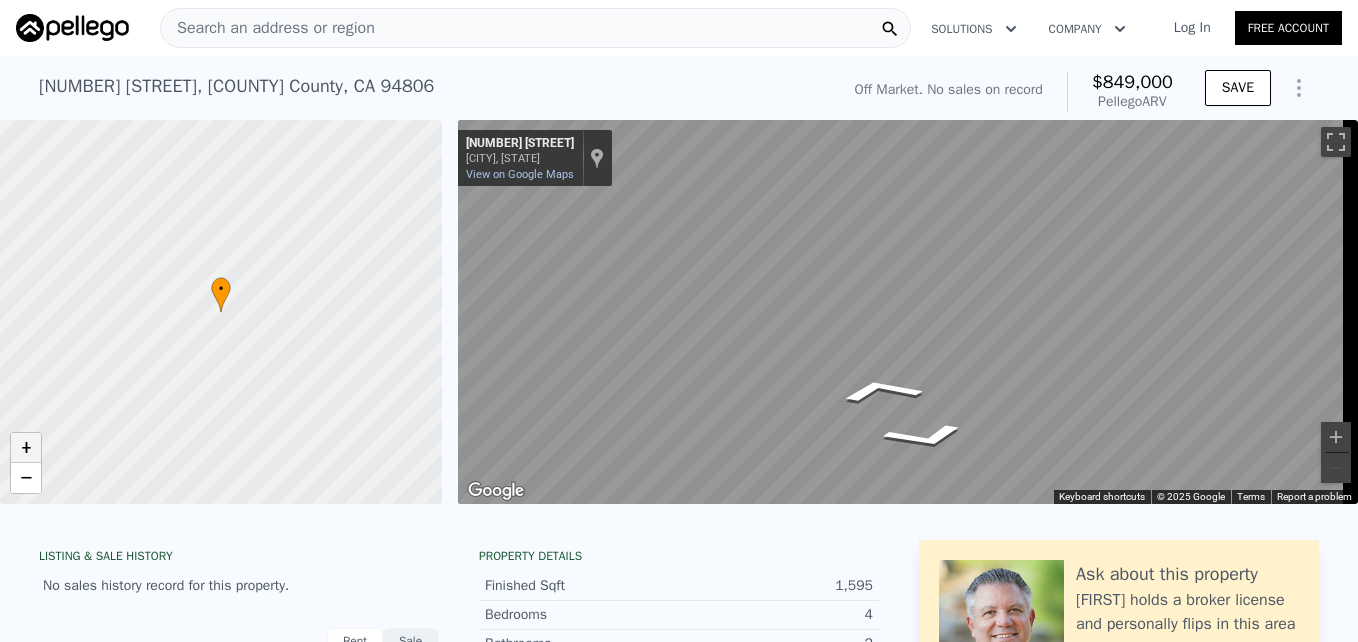 click on "+" at bounding box center (26, 448) 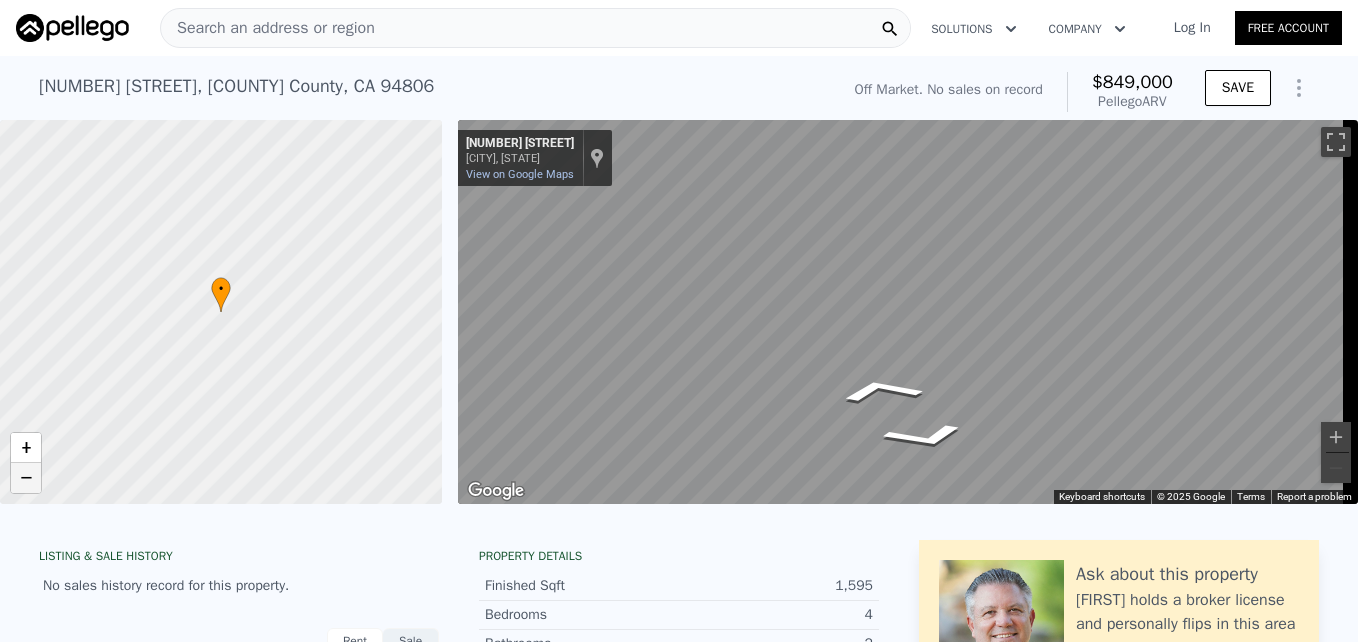 click on "−" at bounding box center (26, 478) 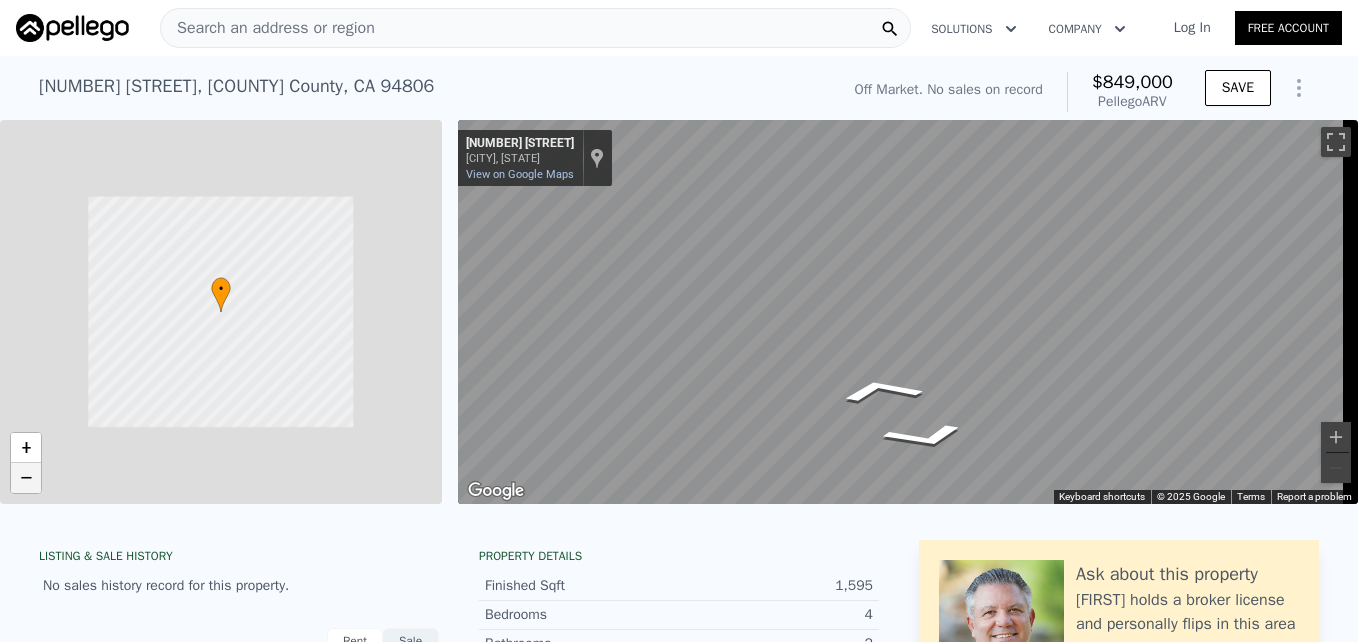 click on "−" at bounding box center (26, 478) 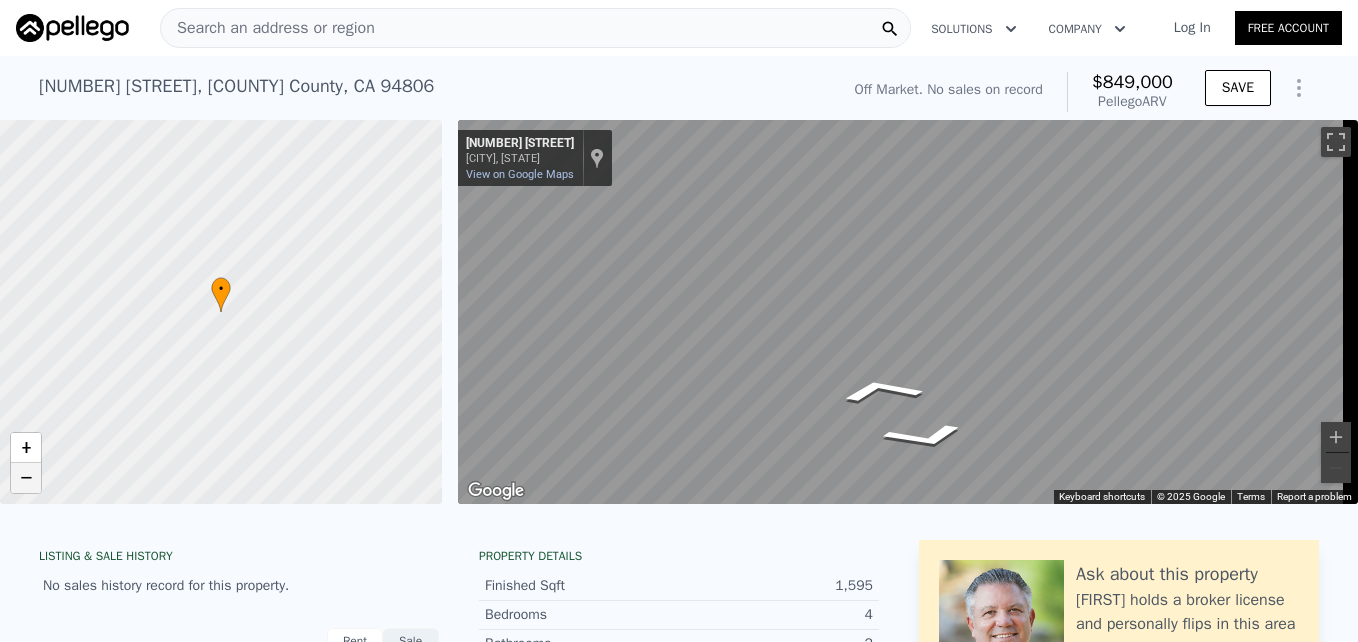 click on "−" at bounding box center [26, 478] 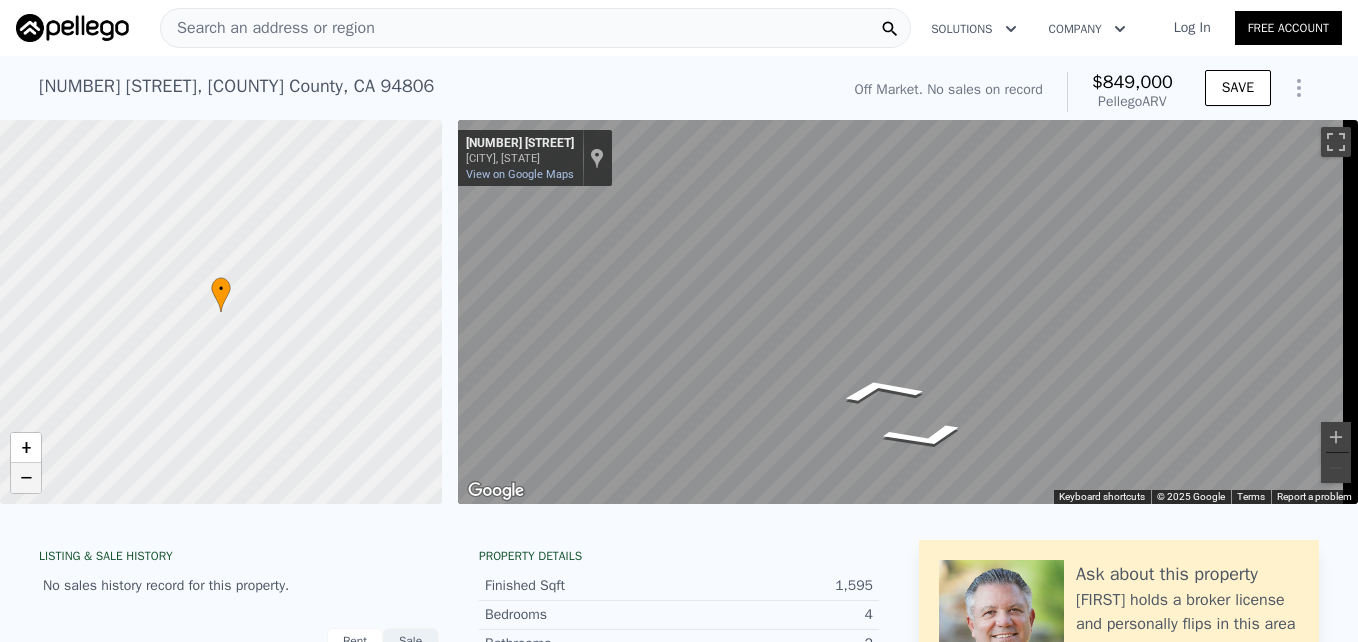 click on "−" at bounding box center (26, 478) 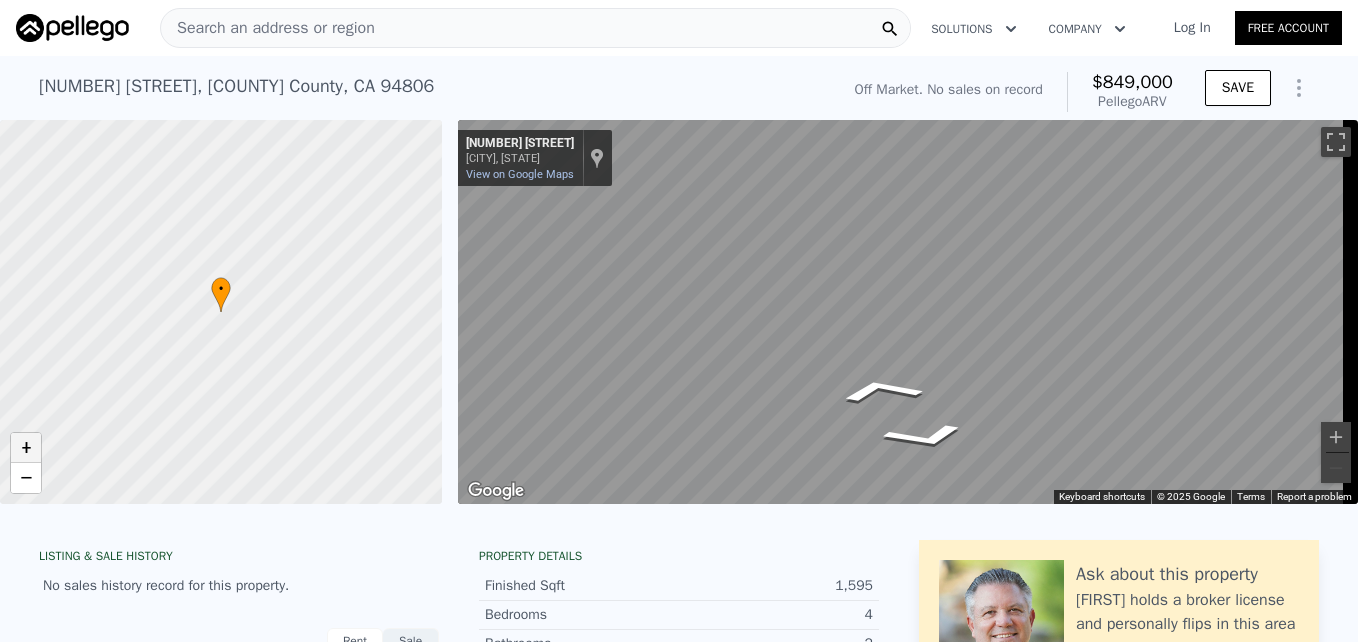 click on "+" at bounding box center (26, 448) 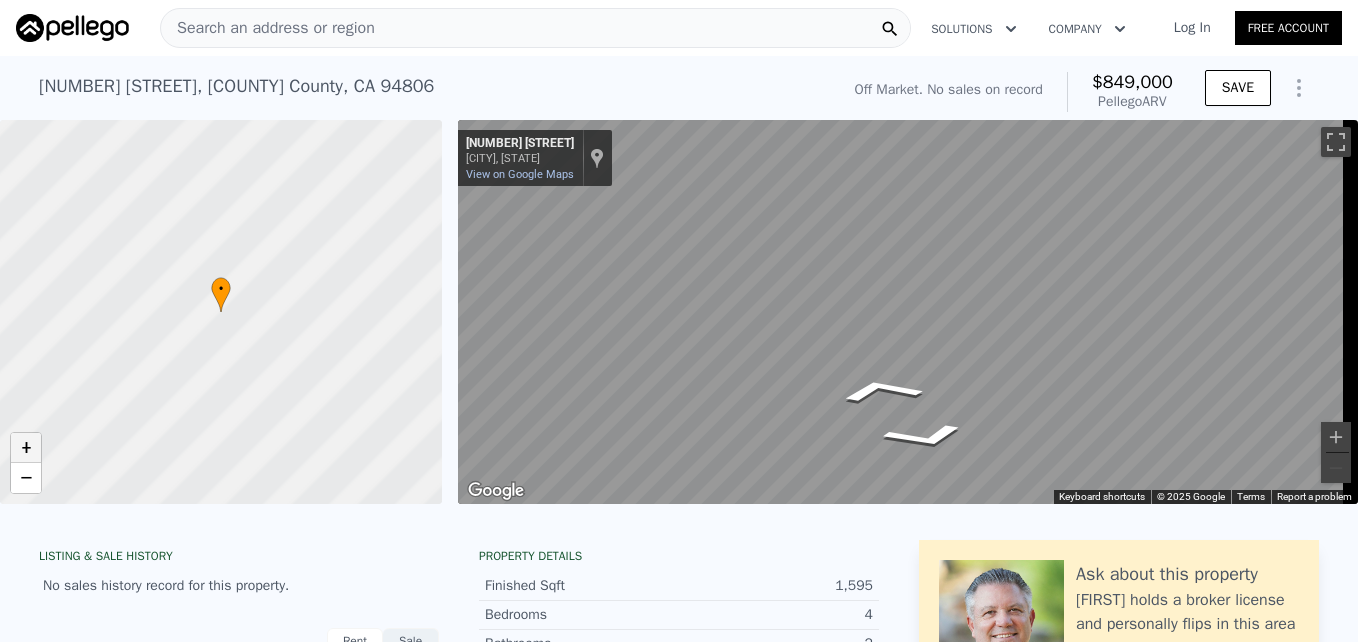 click on "+" at bounding box center (26, 448) 